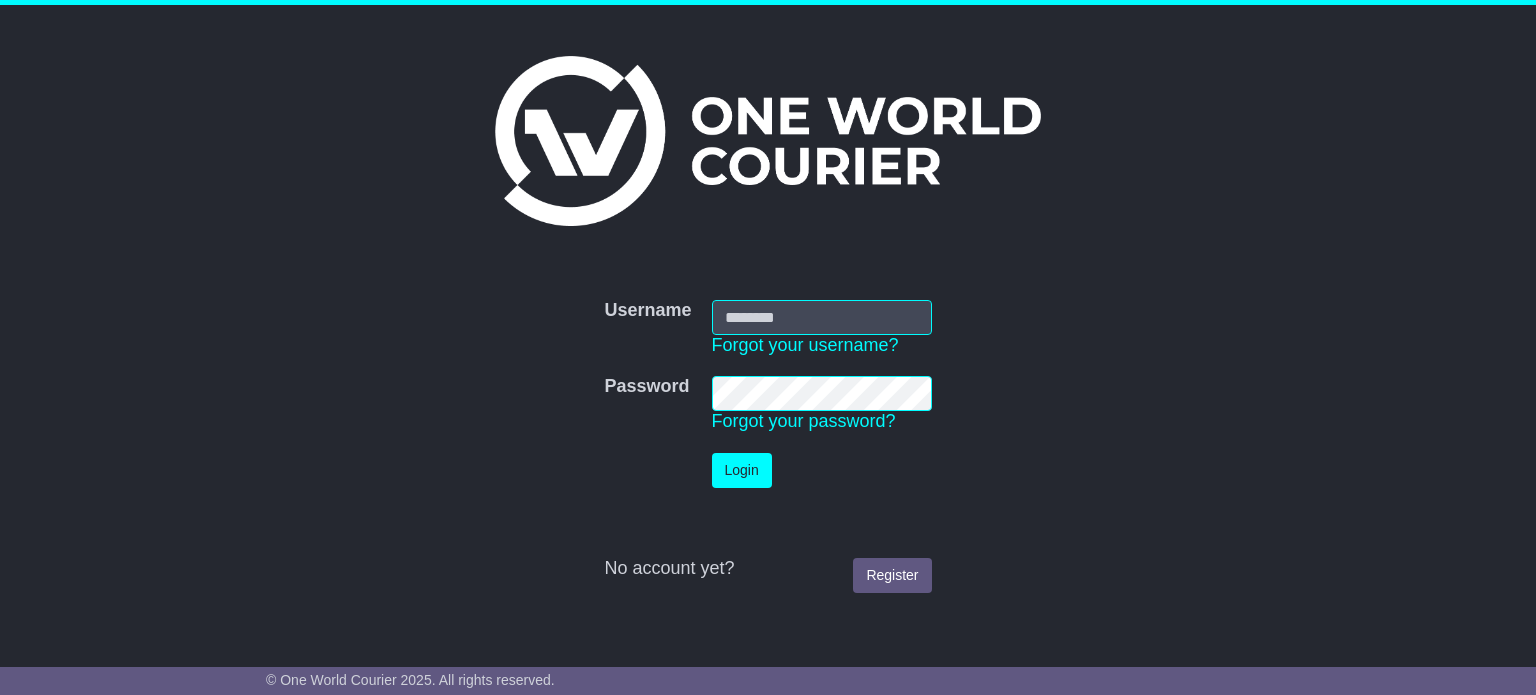 scroll, scrollTop: 0, scrollLeft: 0, axis: both 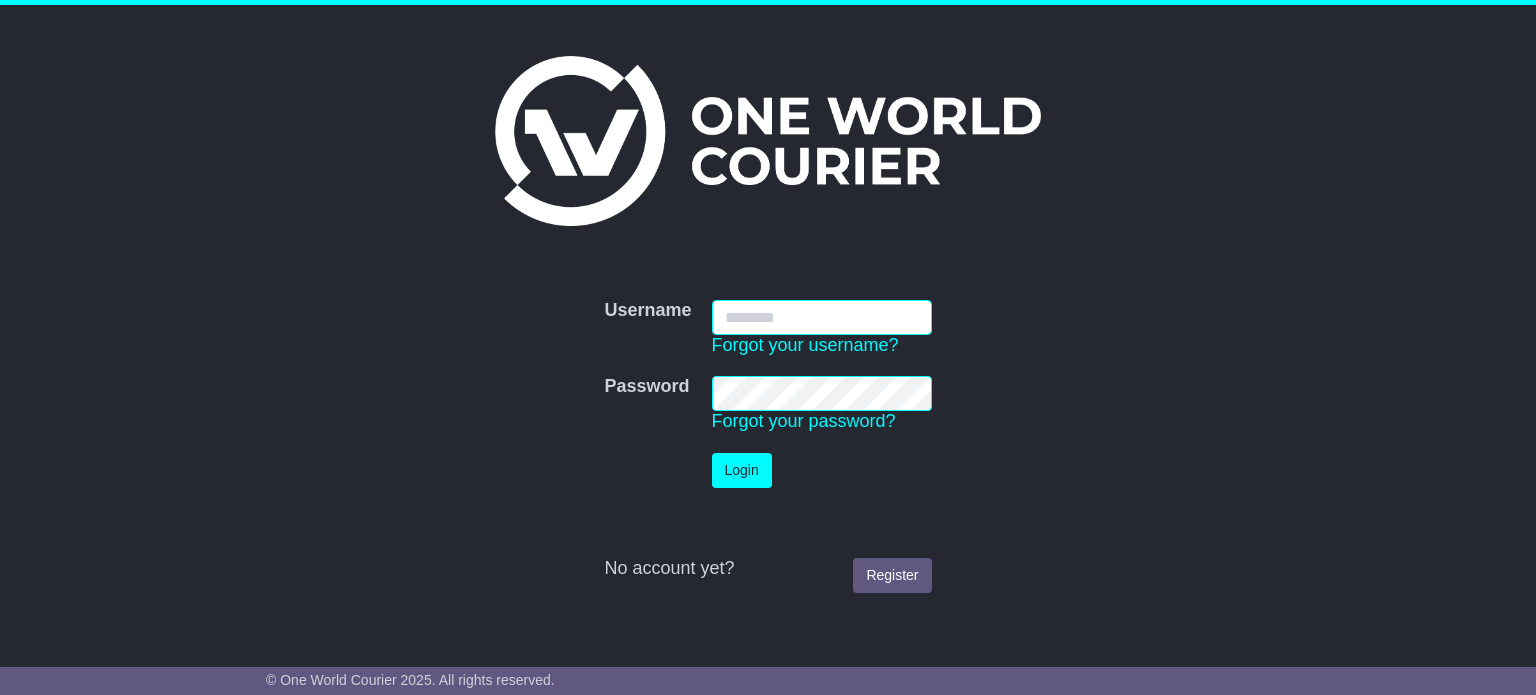 type on "**********" 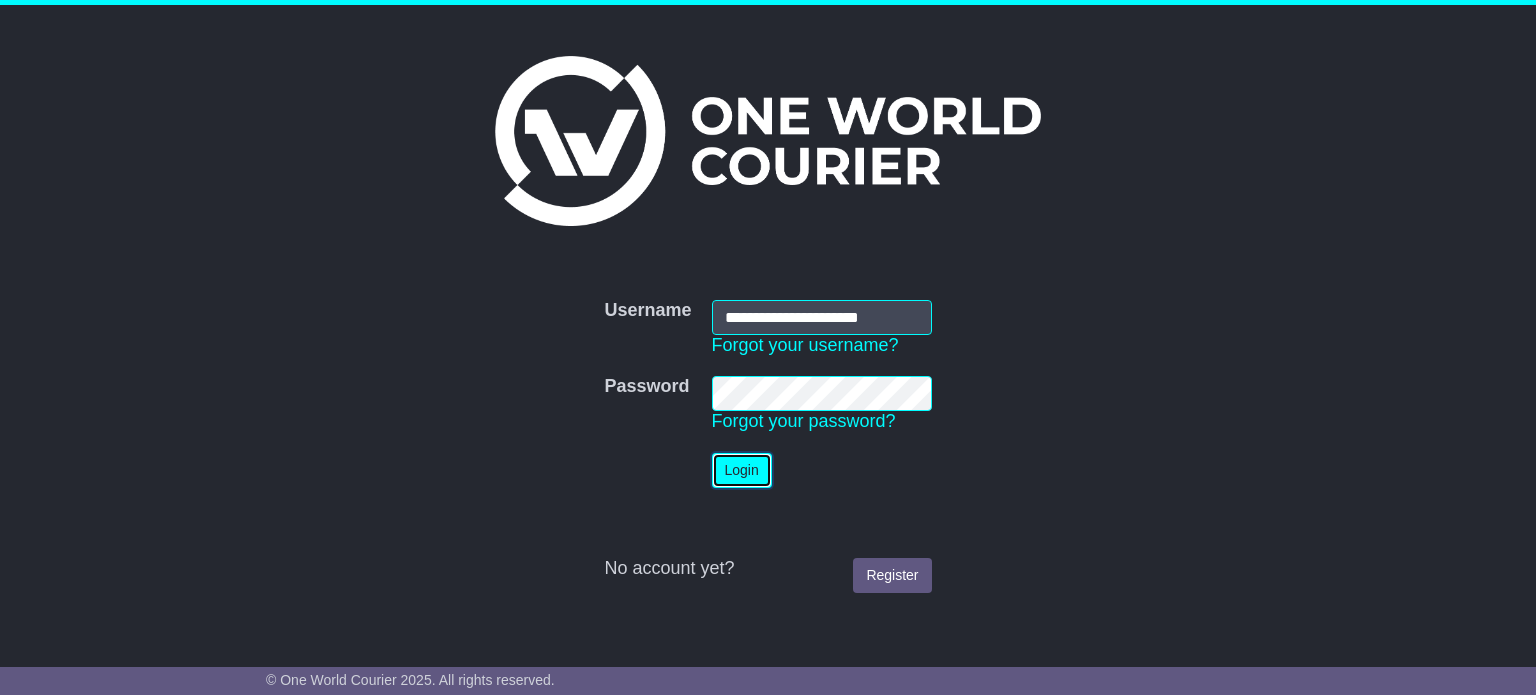 click on "Login" at bounding box center (742, 470) 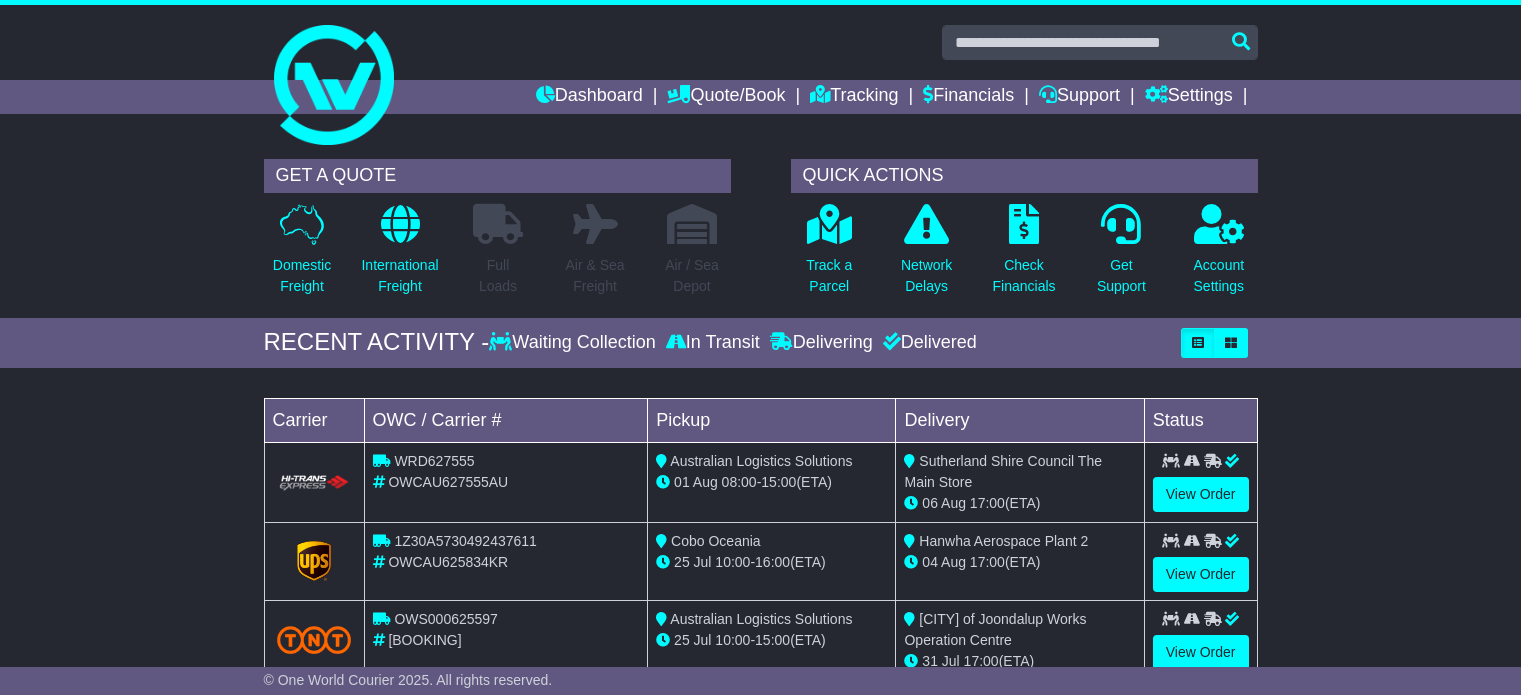 scroll, scrollTop: 0, scrollLeft: 0, axis: both 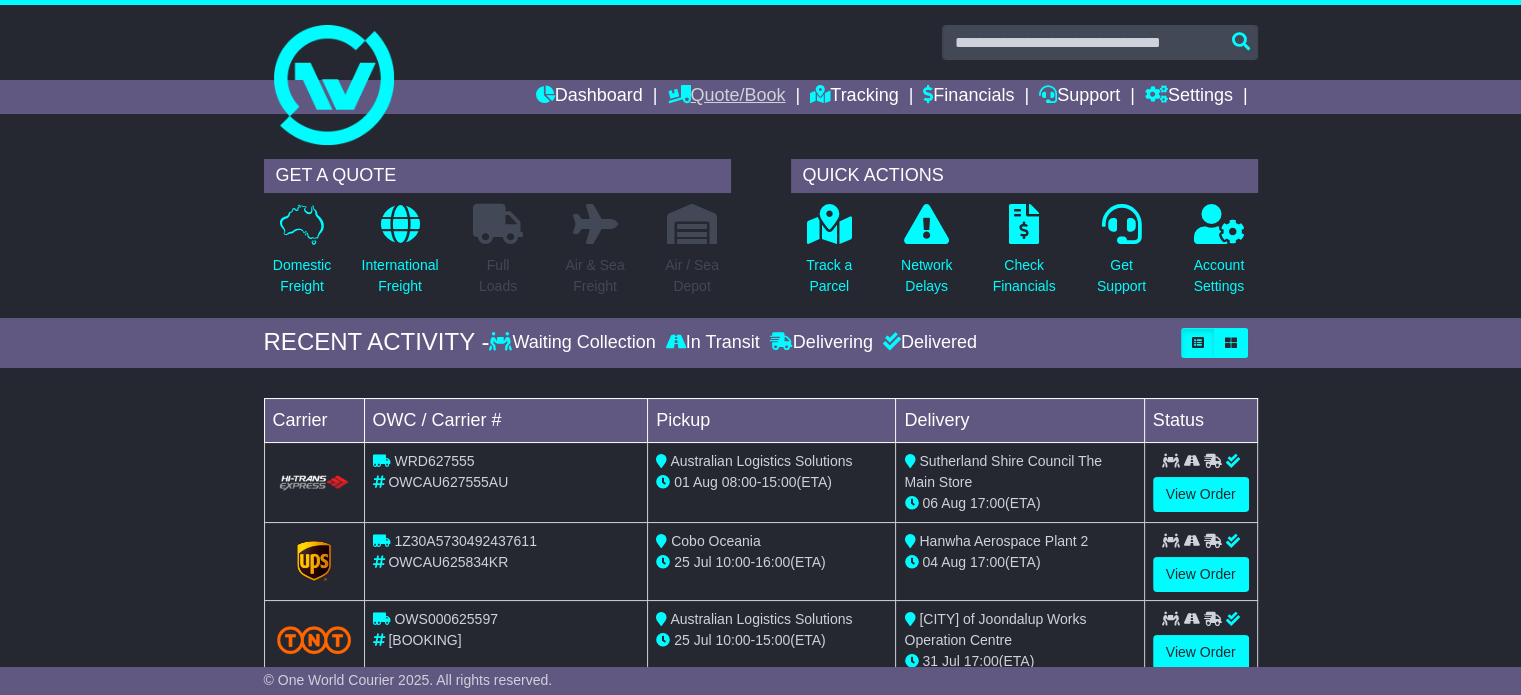 click at bounding box center (678, 94) 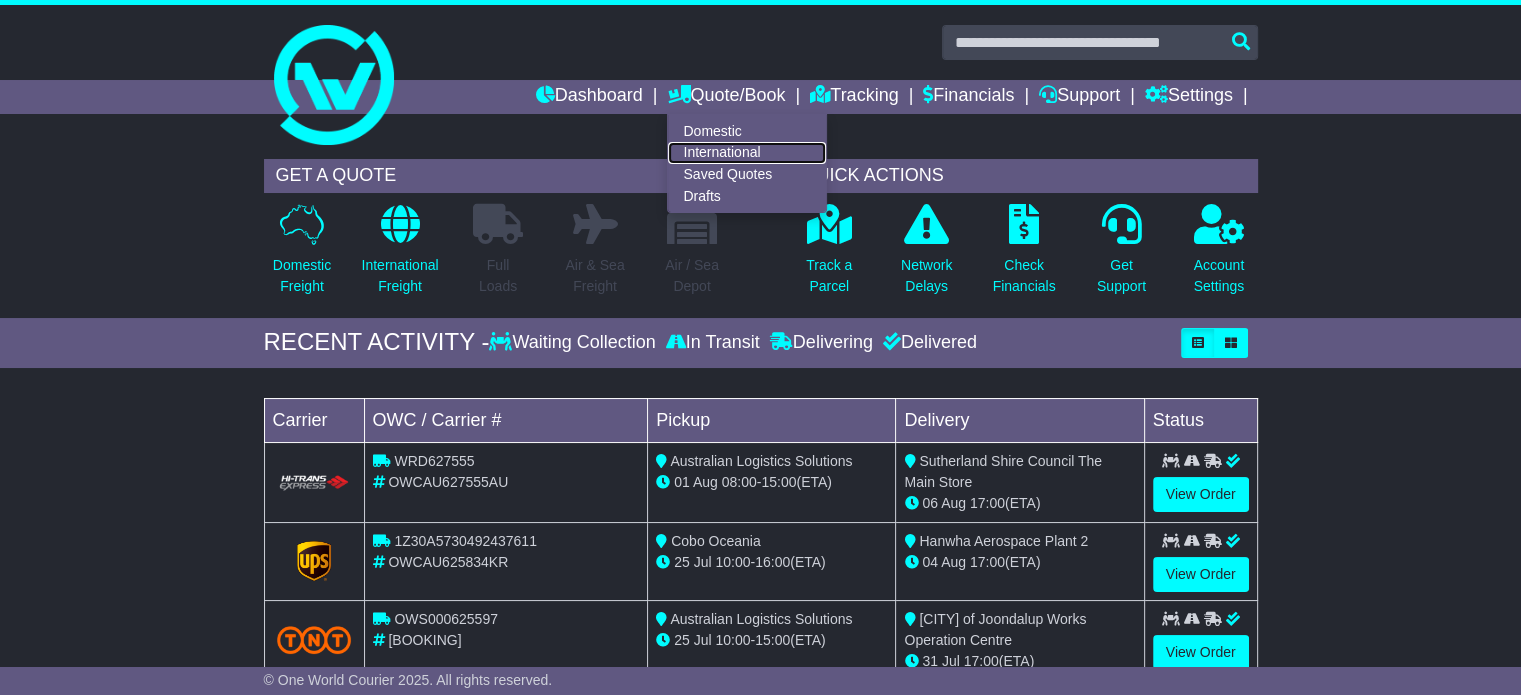 click on "International" at bounding box center [747, 153] 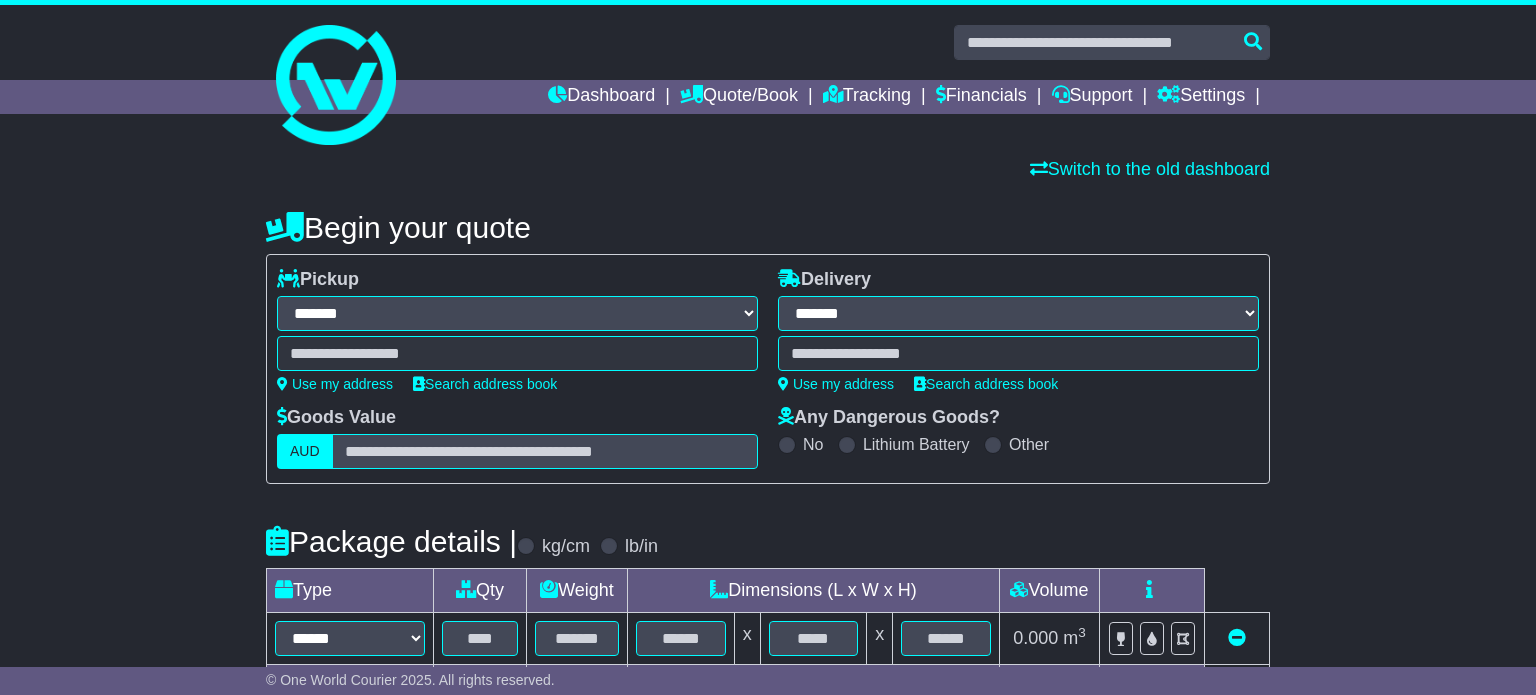 select on "**" 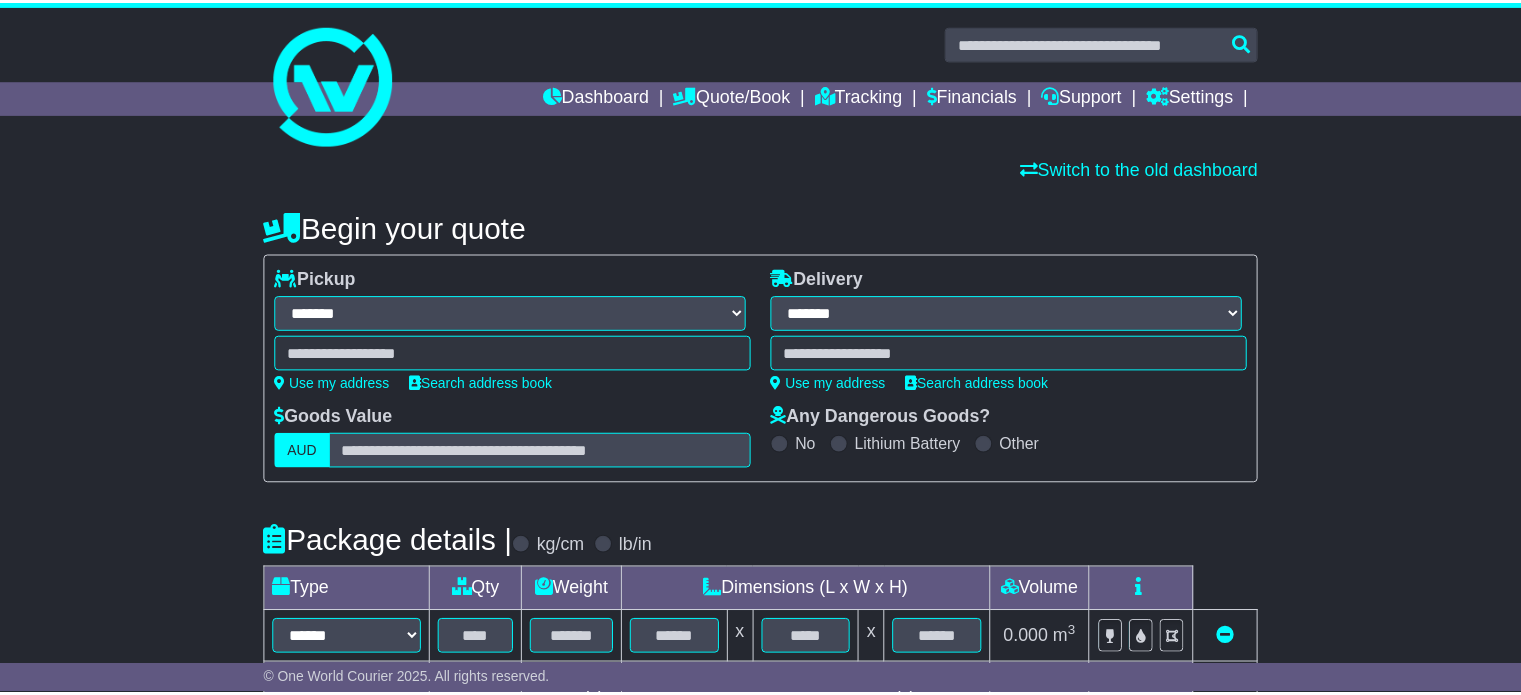 scroll, scrollTop: 0, scrollLeft: 0, axis: both 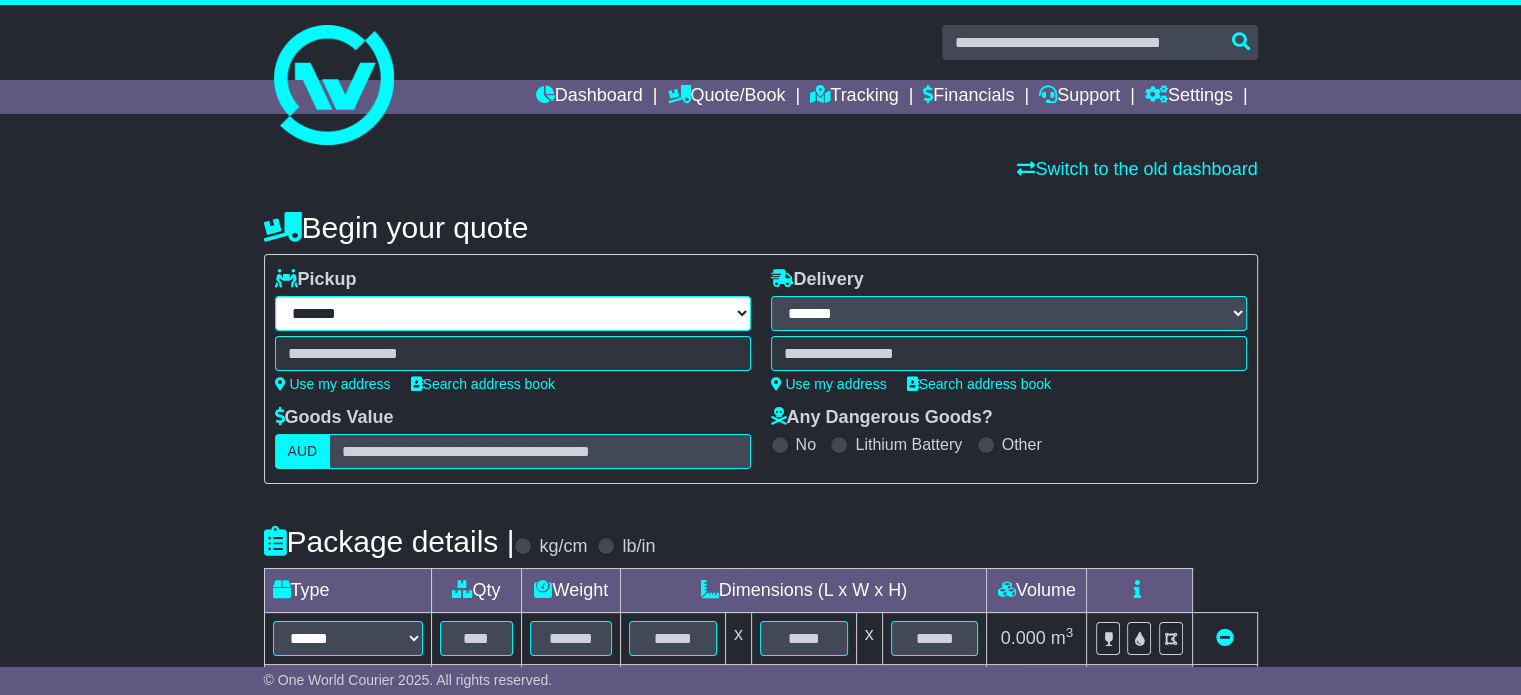 drag, startPoint x: 515, startPoint y: 326, endPoint x: 515, endPoint y: 314, distance: 12 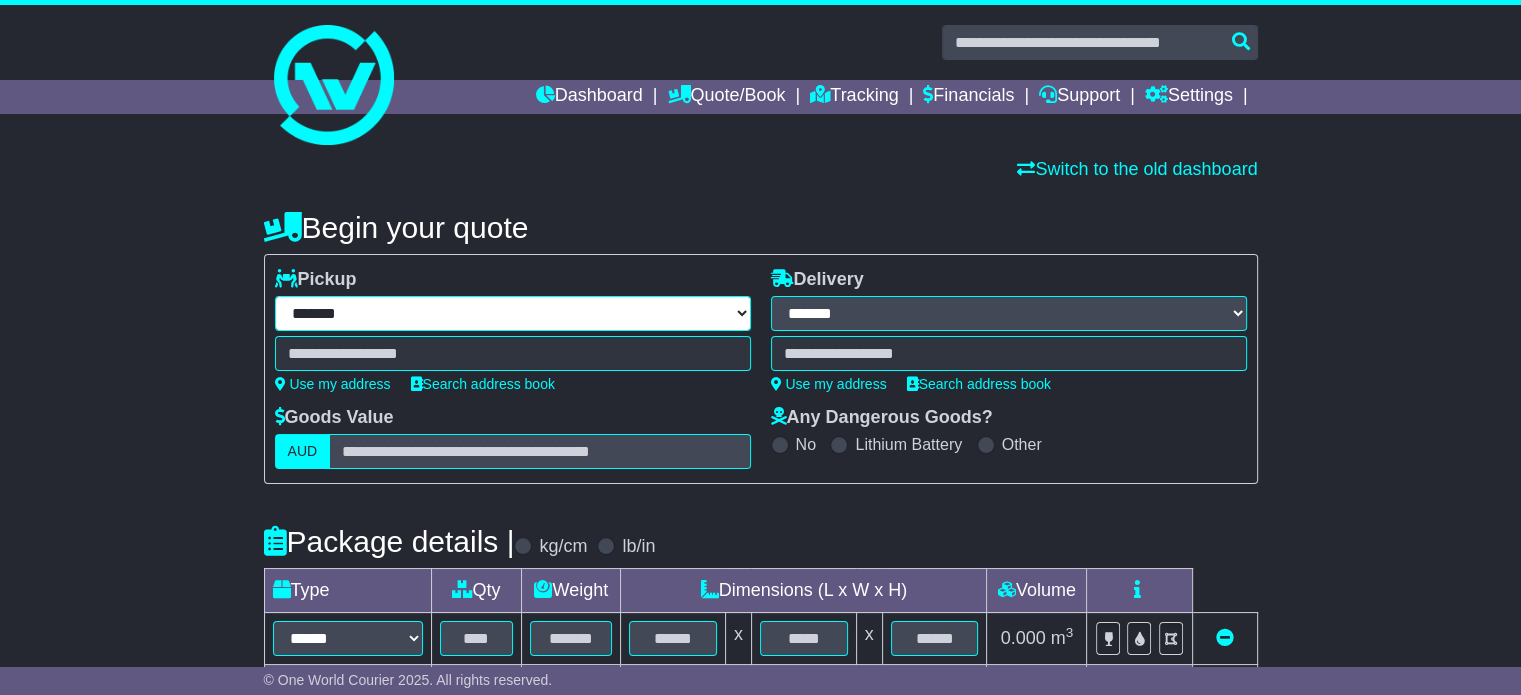 click on "**********" at bounding box center (513, 313) 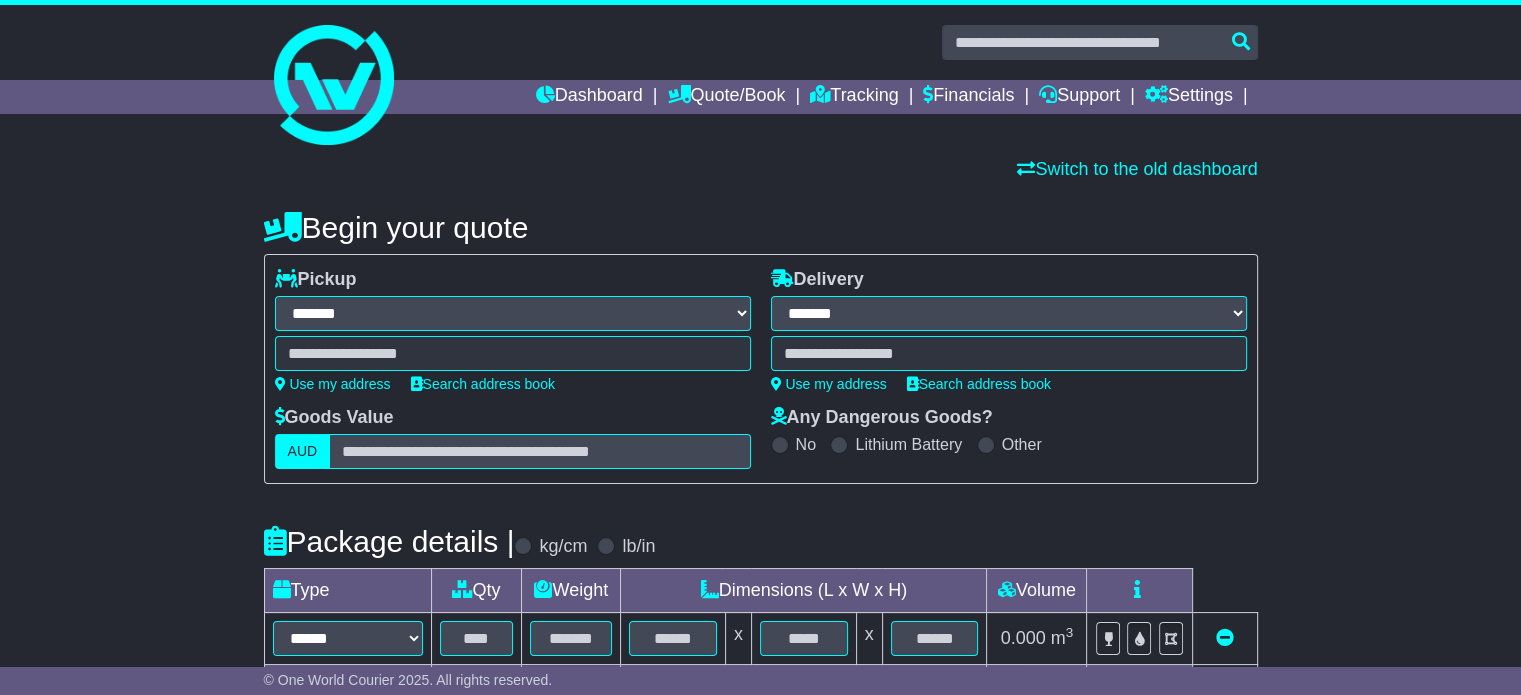 click on "**********" at bounding box center (513, 313) 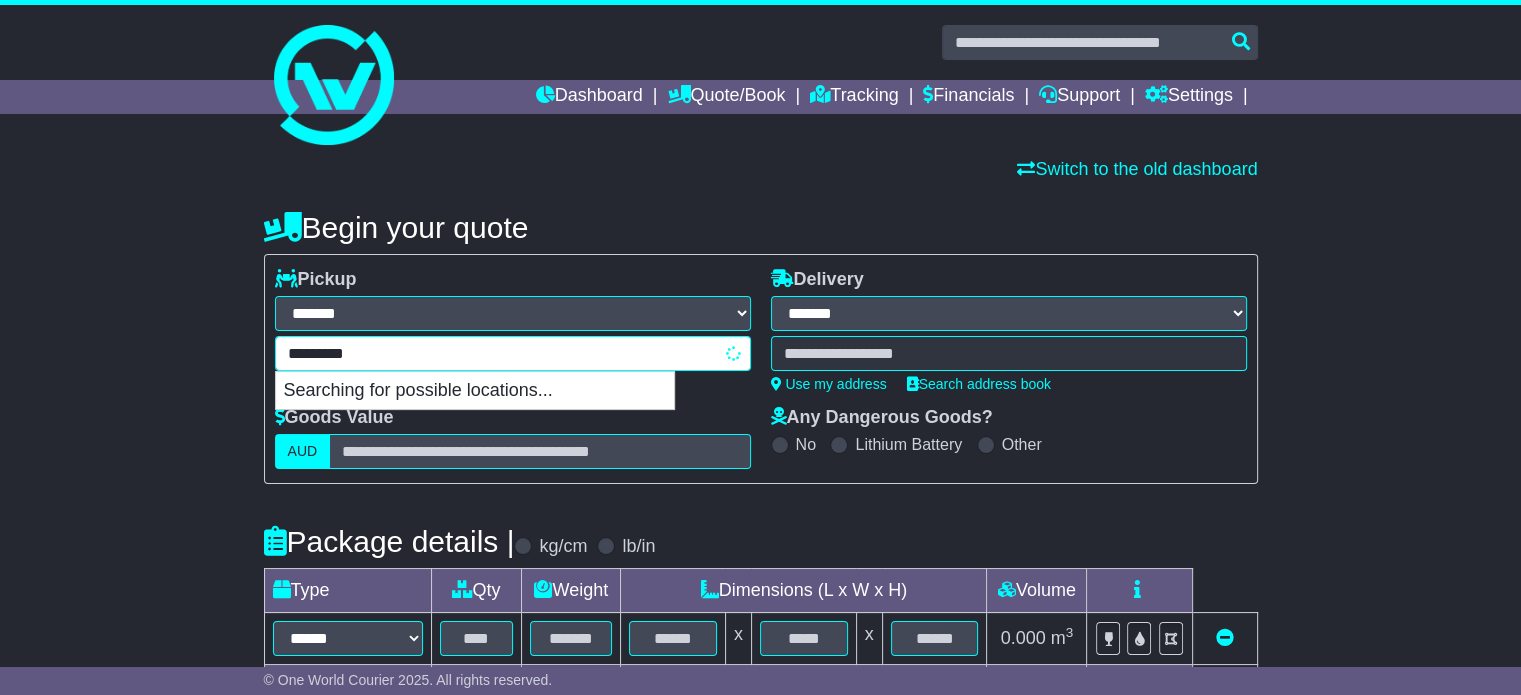 type on "**********" 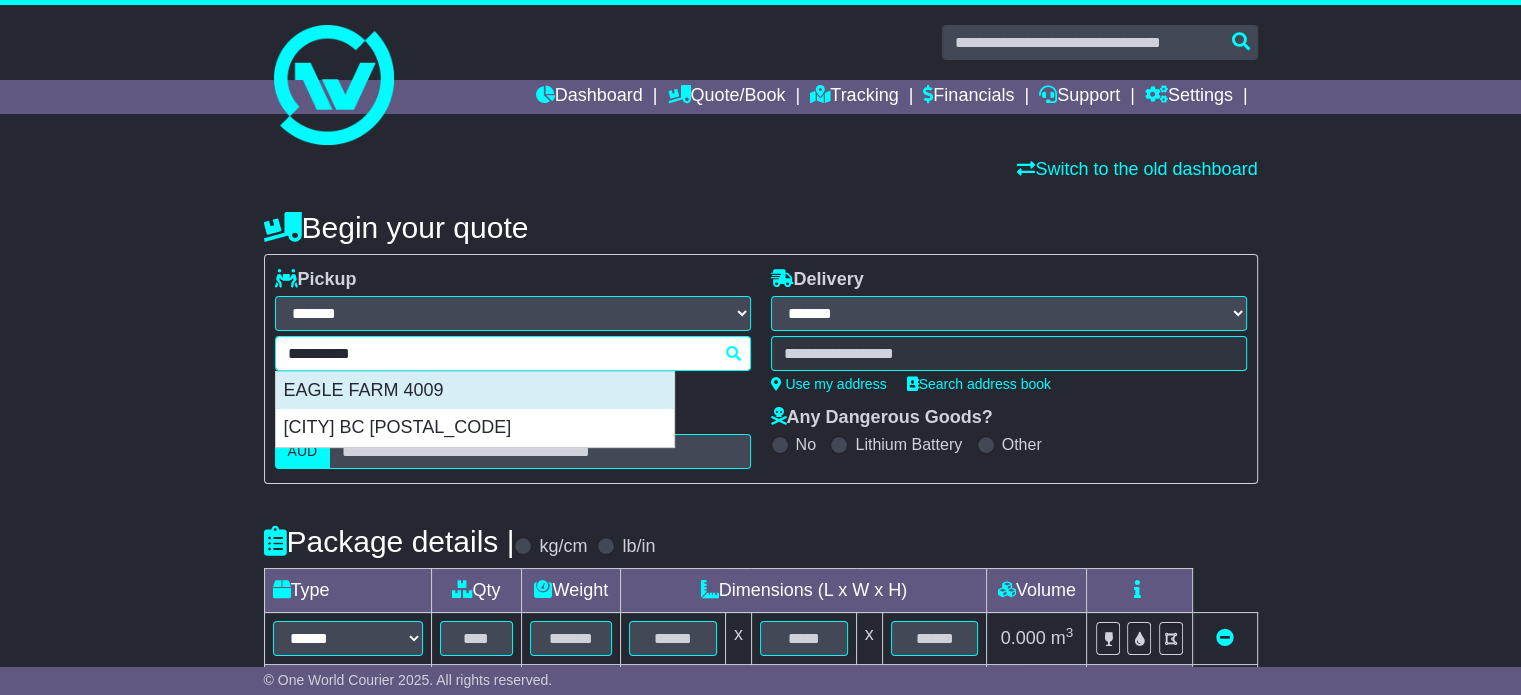 click on "EAGLE FARM 4009" at bounding box center (475, 391) 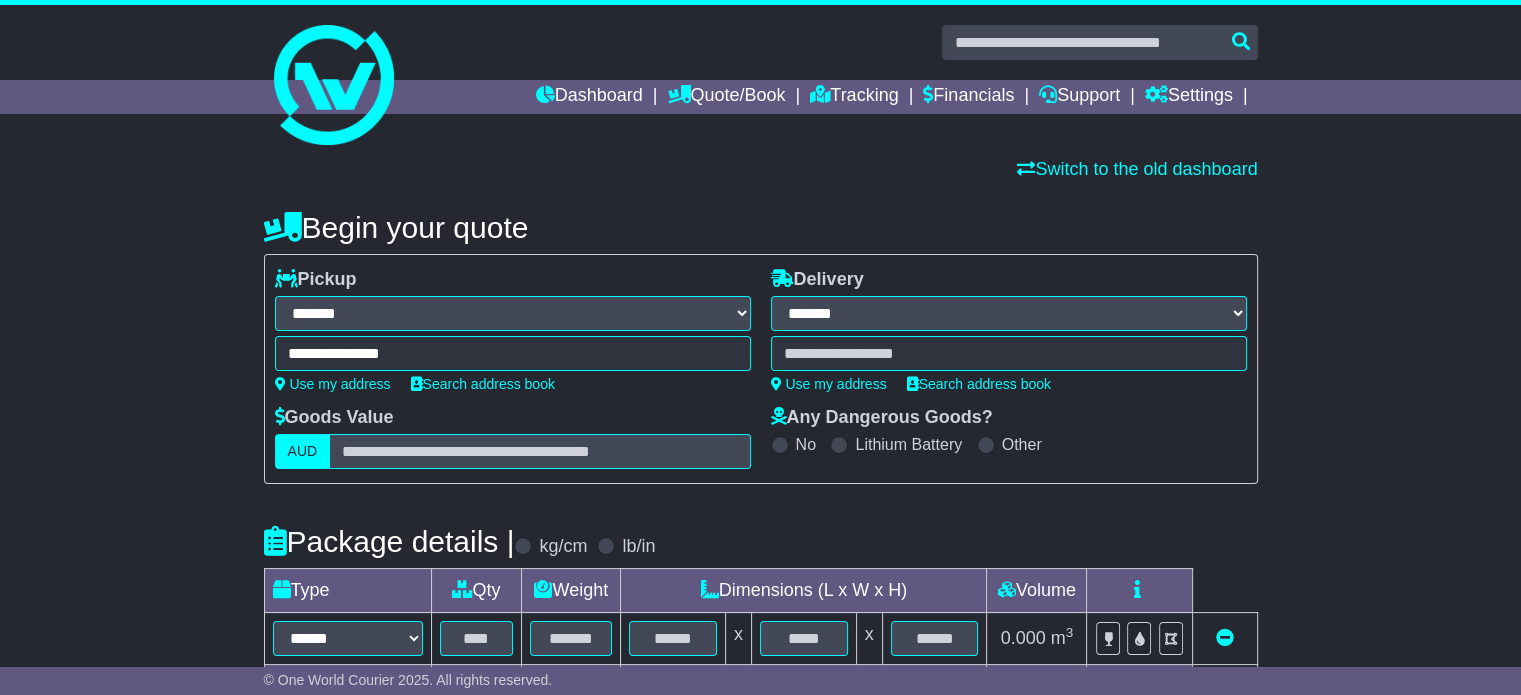 type on "**********" 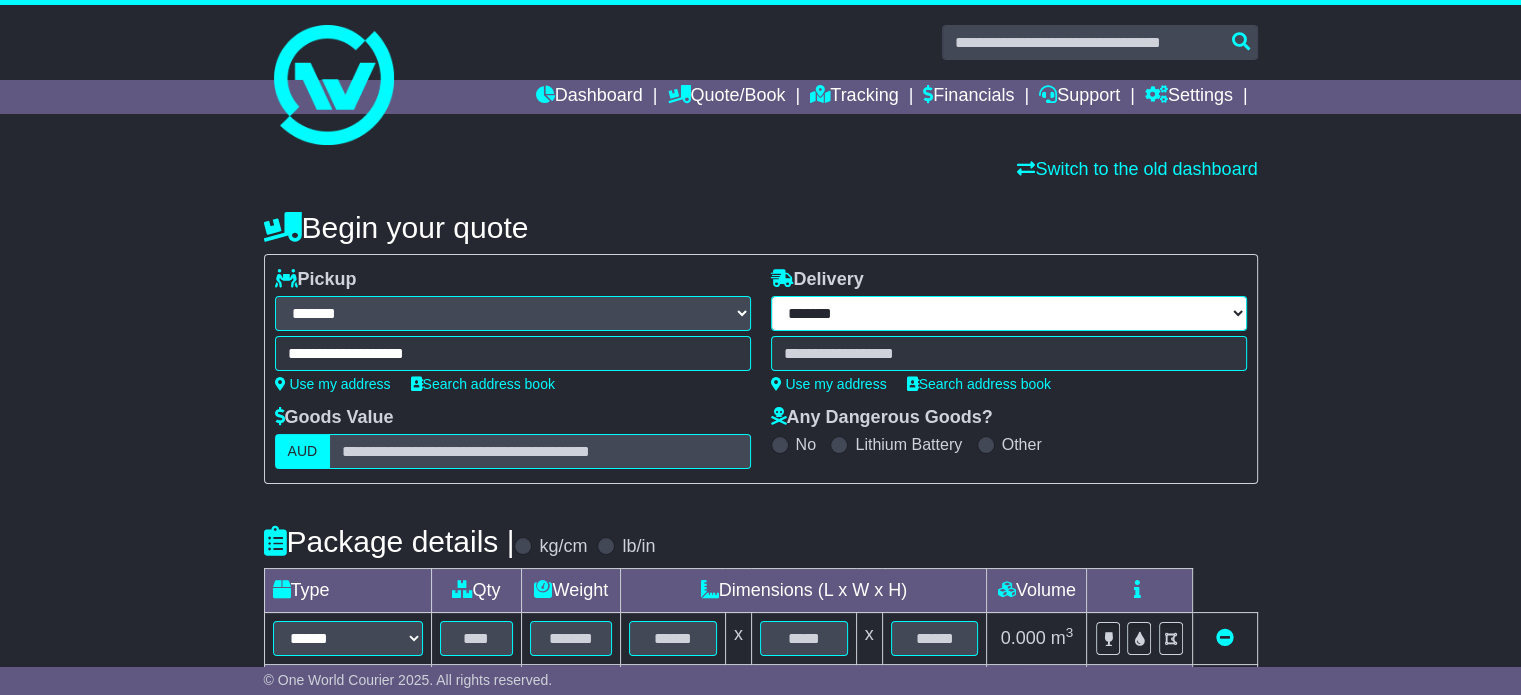 click on "**********" at bounding box center [1009, 313] 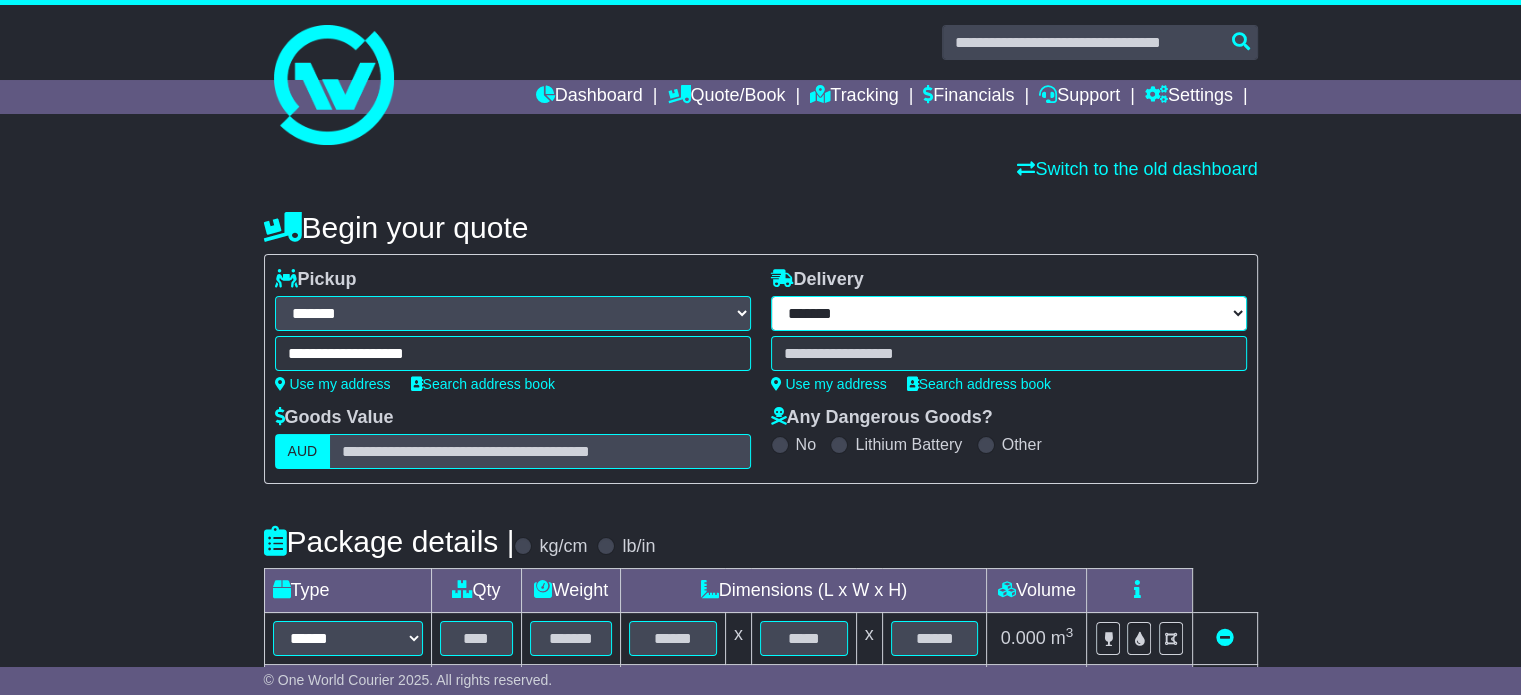 select on "***" 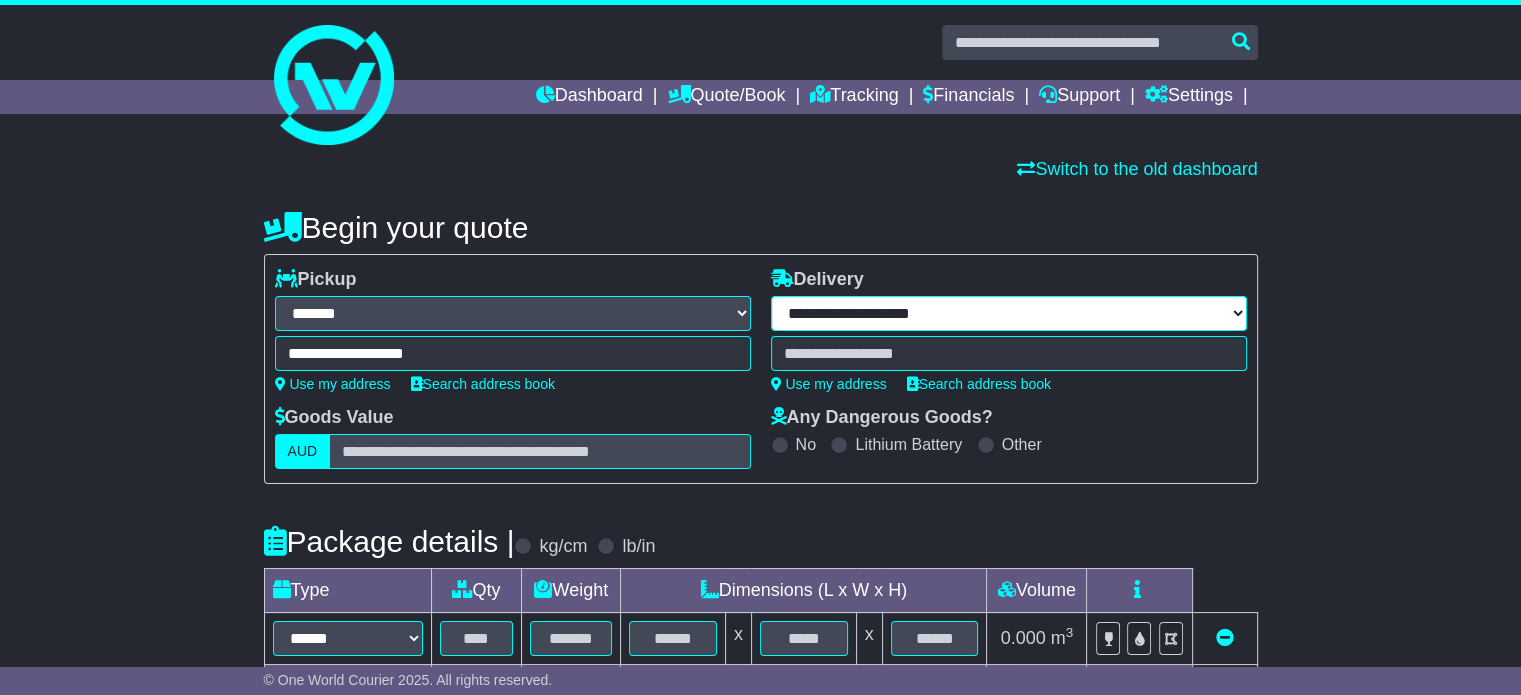 click on "**********" at bounding box center [1009, 313] 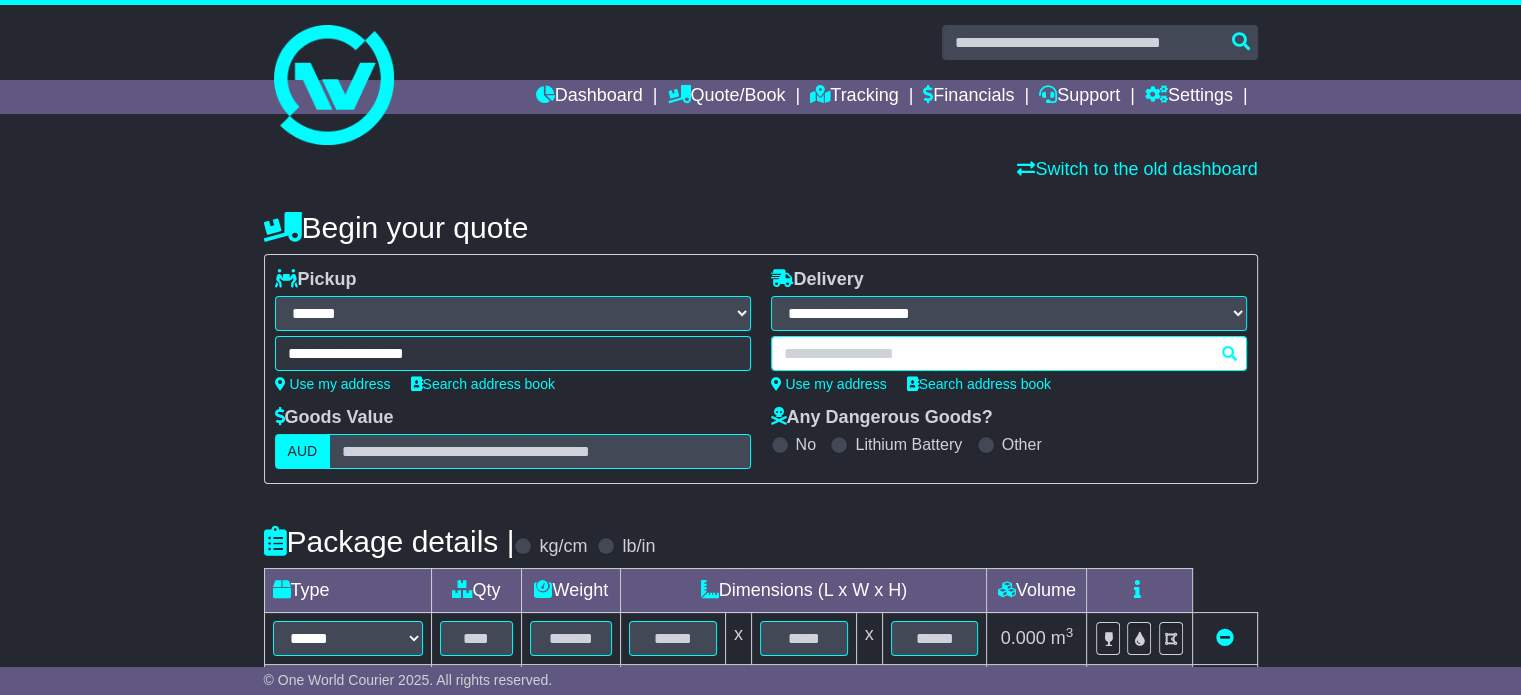 click at bounding box center (1009, 353) 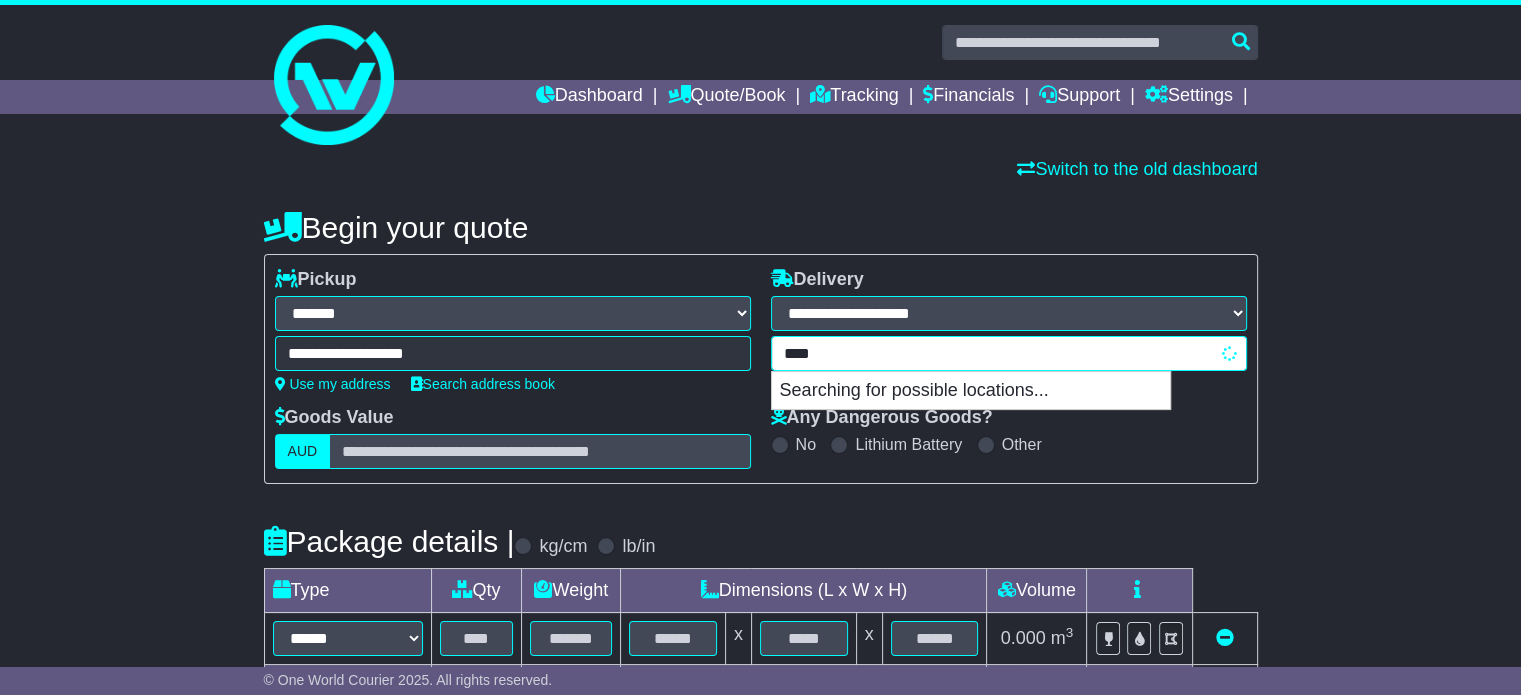 type on "*****" 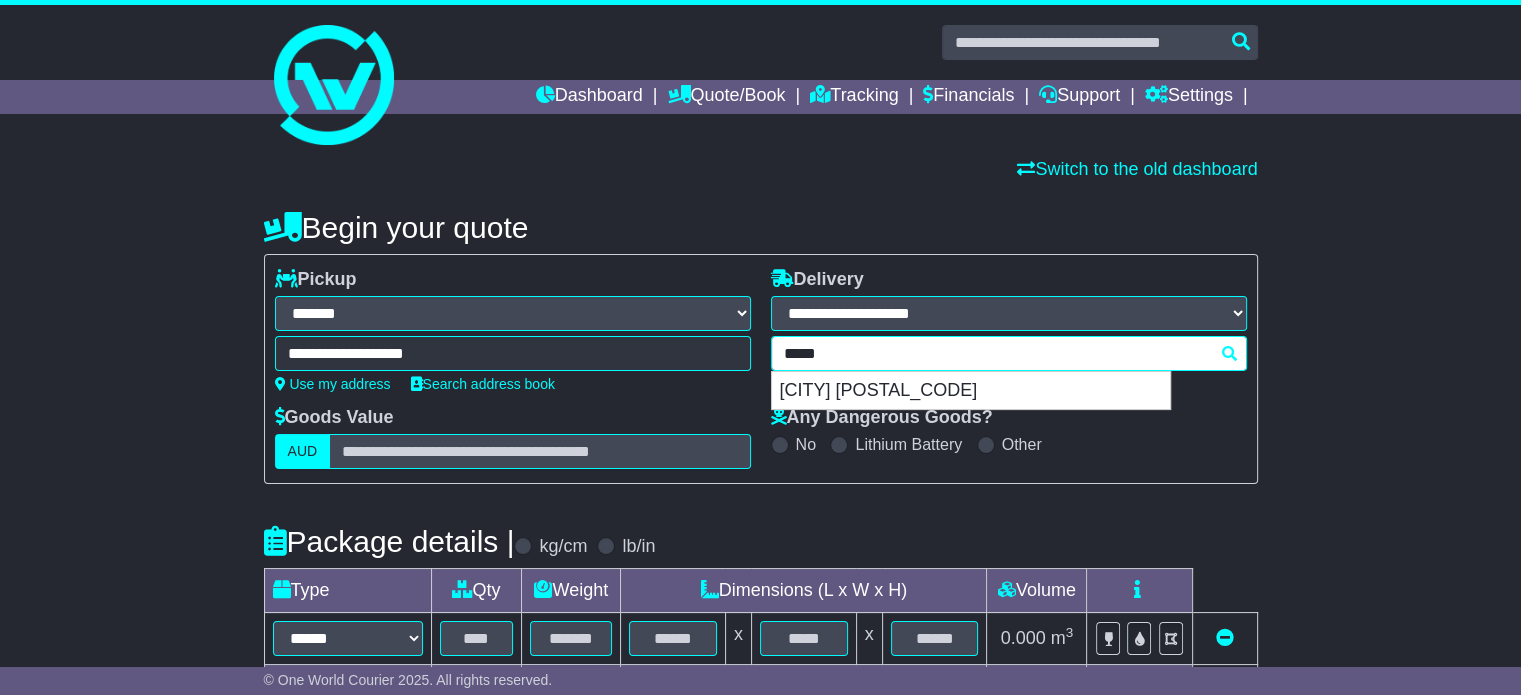 click on "[MASKED_DATA] [POSTAL_CODE] [CITY] [POSTAL_CODE]" at bounding box center [1009, 353] 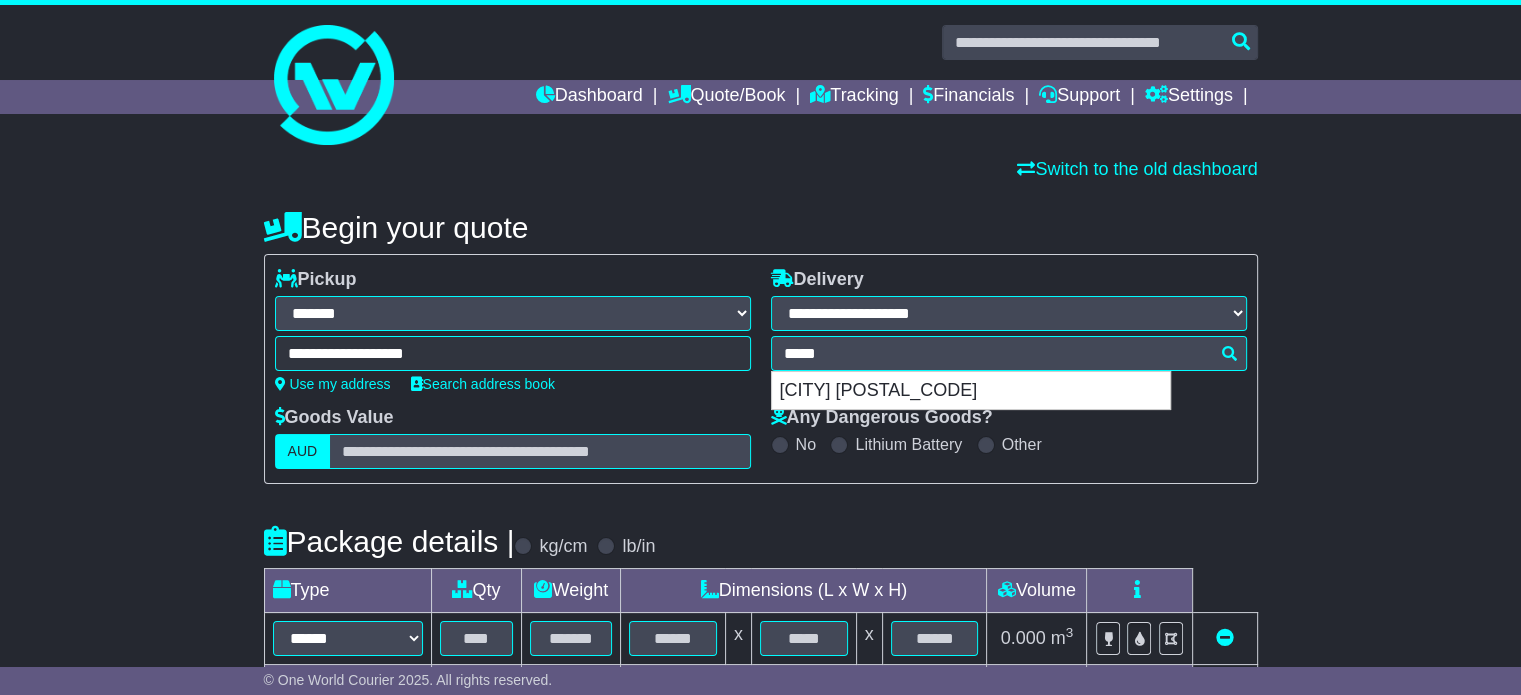 click on "Any Dangerous Goods?" at bounding box center (882, 418) 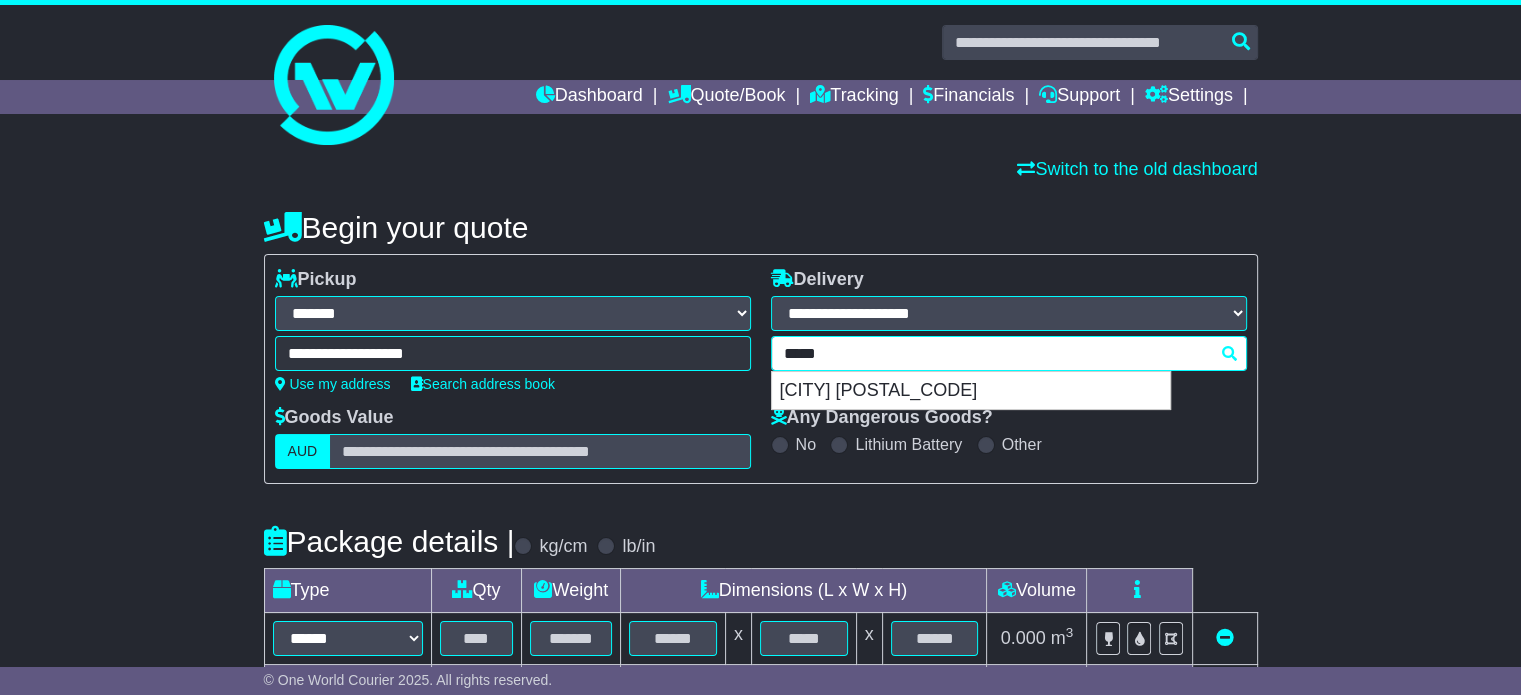 click on "[MASKED_DATA] [POSTAL_CODE] [CITY] [POSTAL_CODE]" at bounding box center [1009, 353] 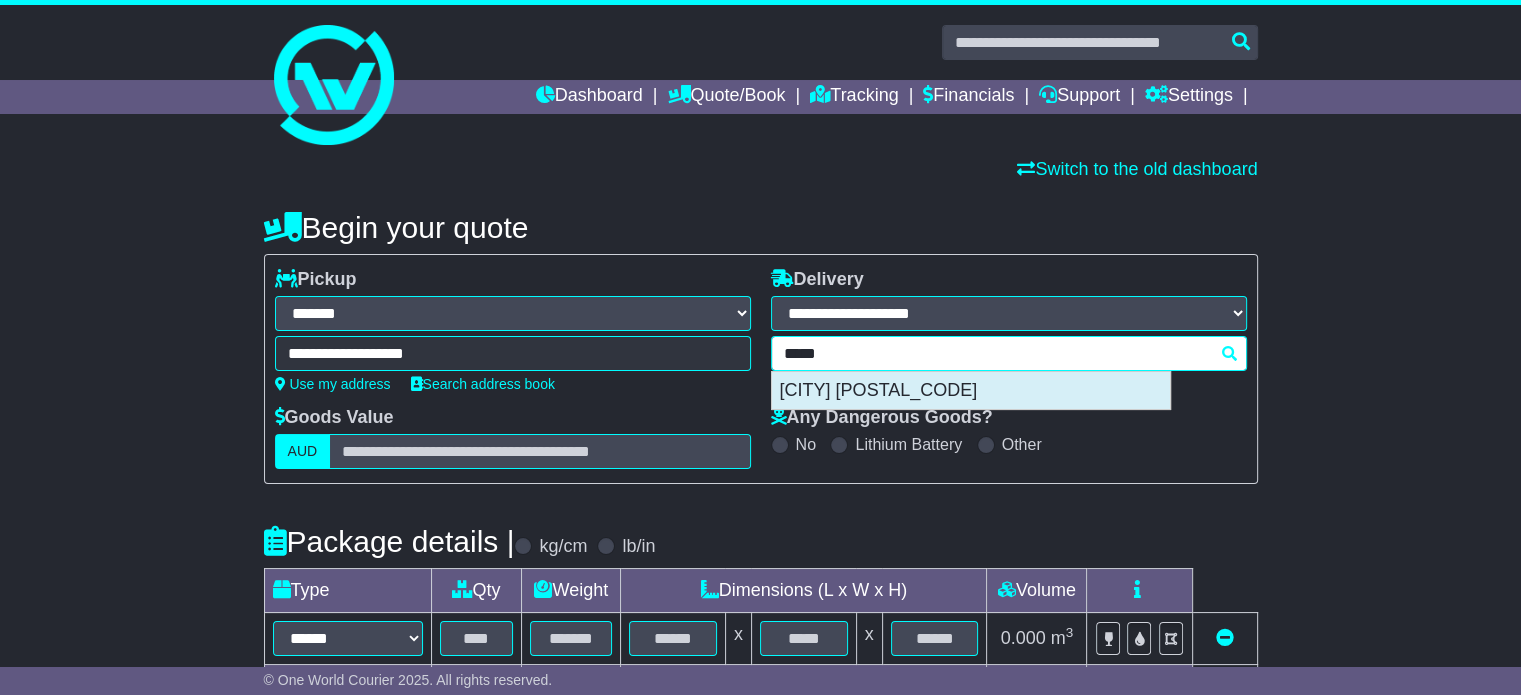 click on "[CITY] [POSTAL_CODE]" at bounding box center [971, 391] 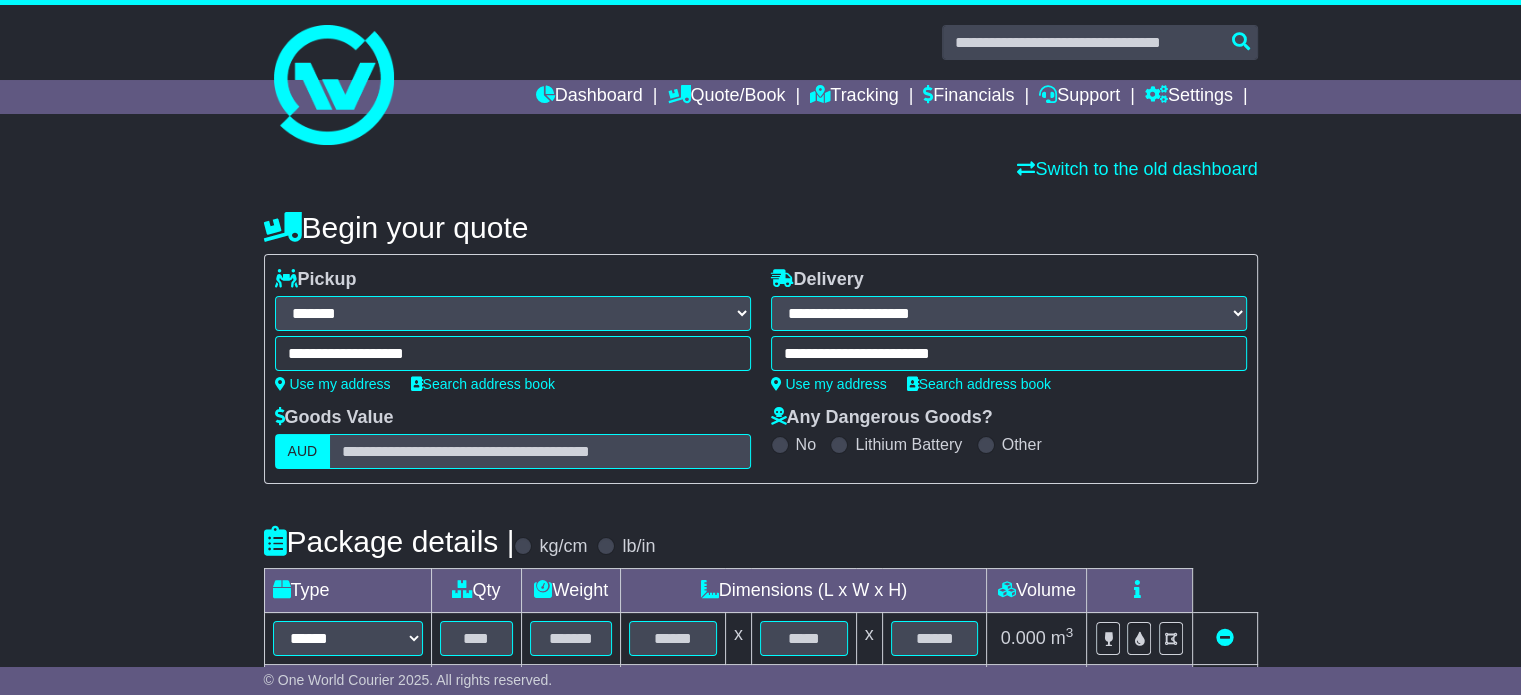 type on "**********" 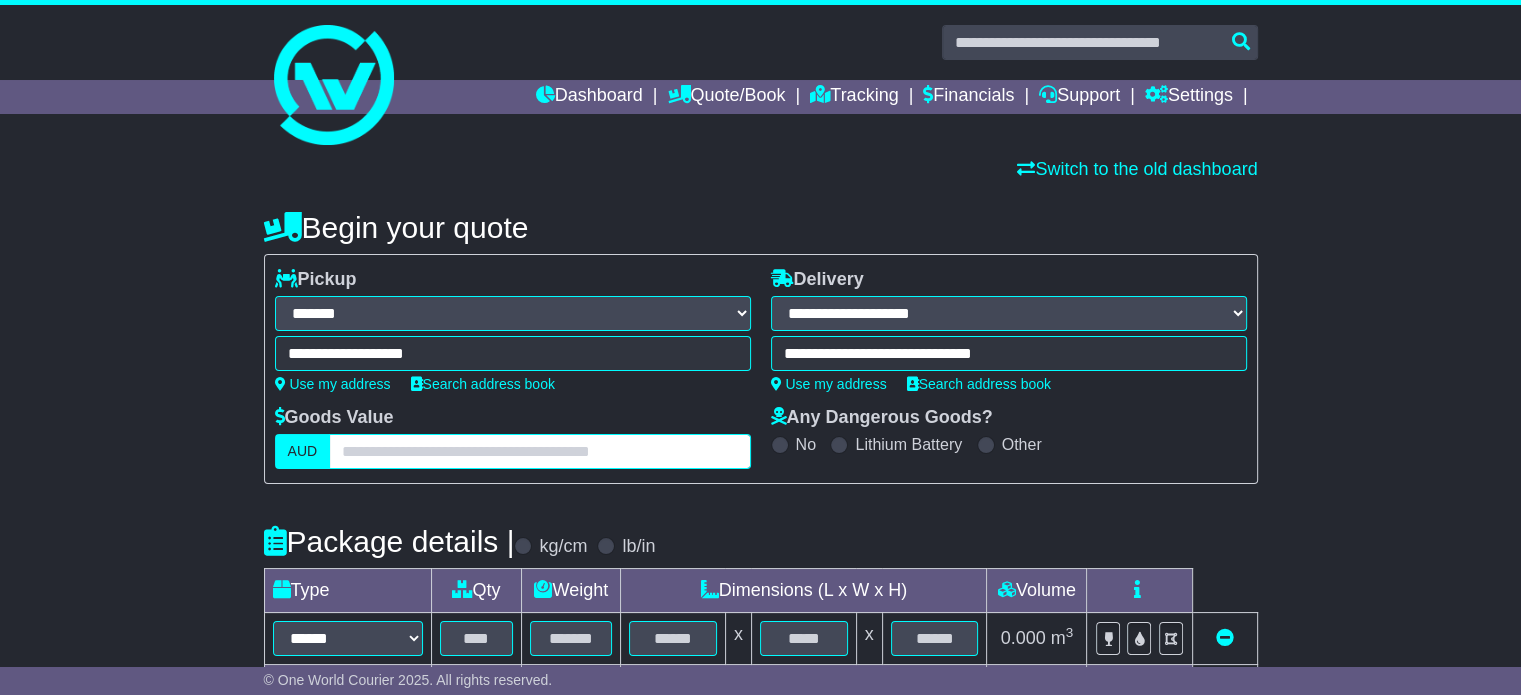 drag, startPoint x: 552, startPoint y: 437, endPoint x: 589, endPoint y: 437, distance: 37 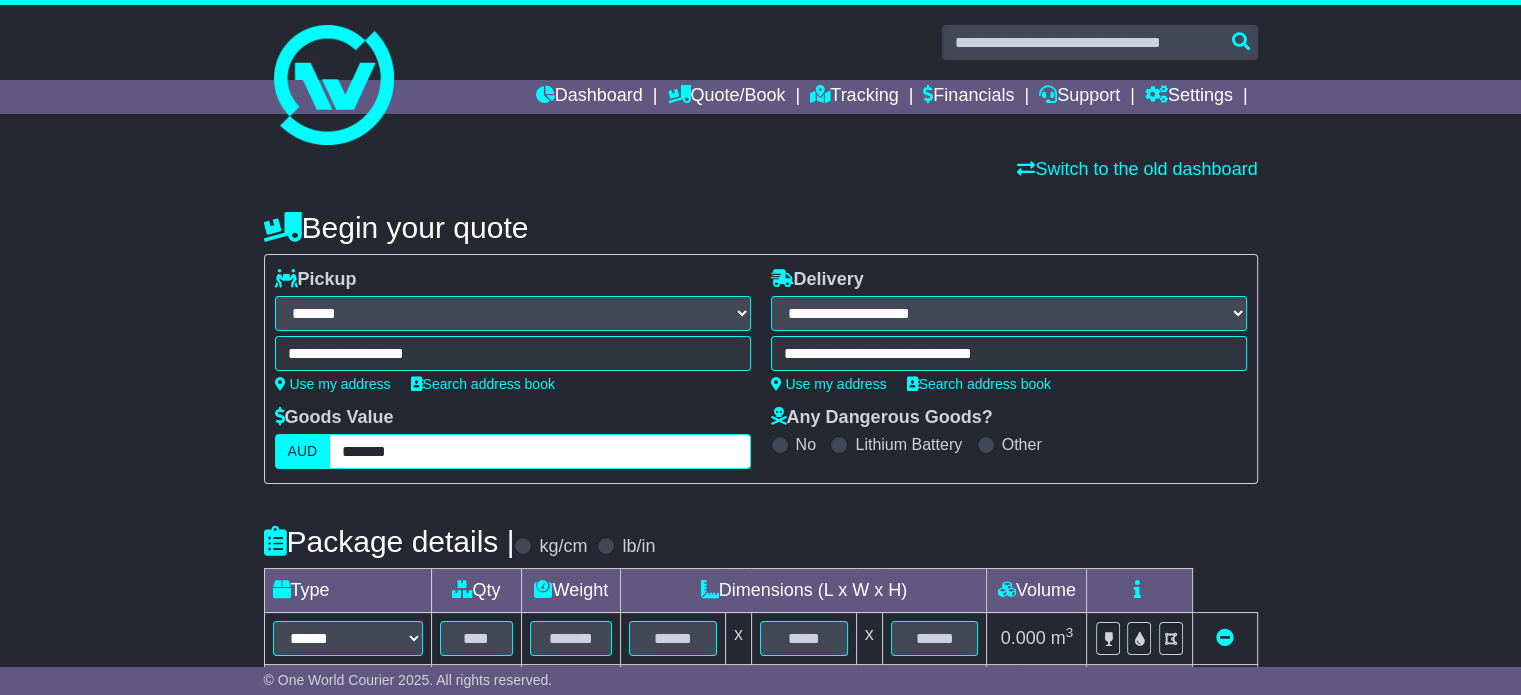 type on "*******" 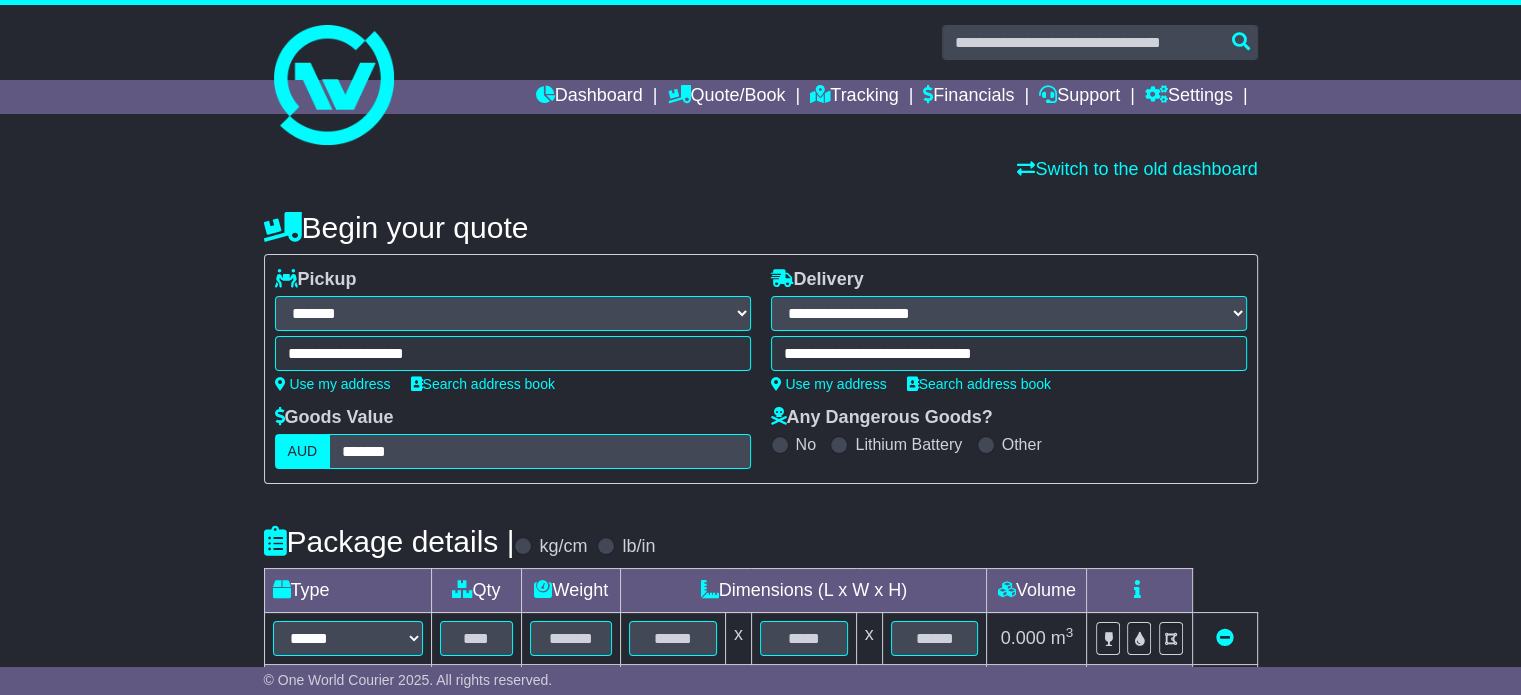 click on "**********" at bounding box center (761, 369) 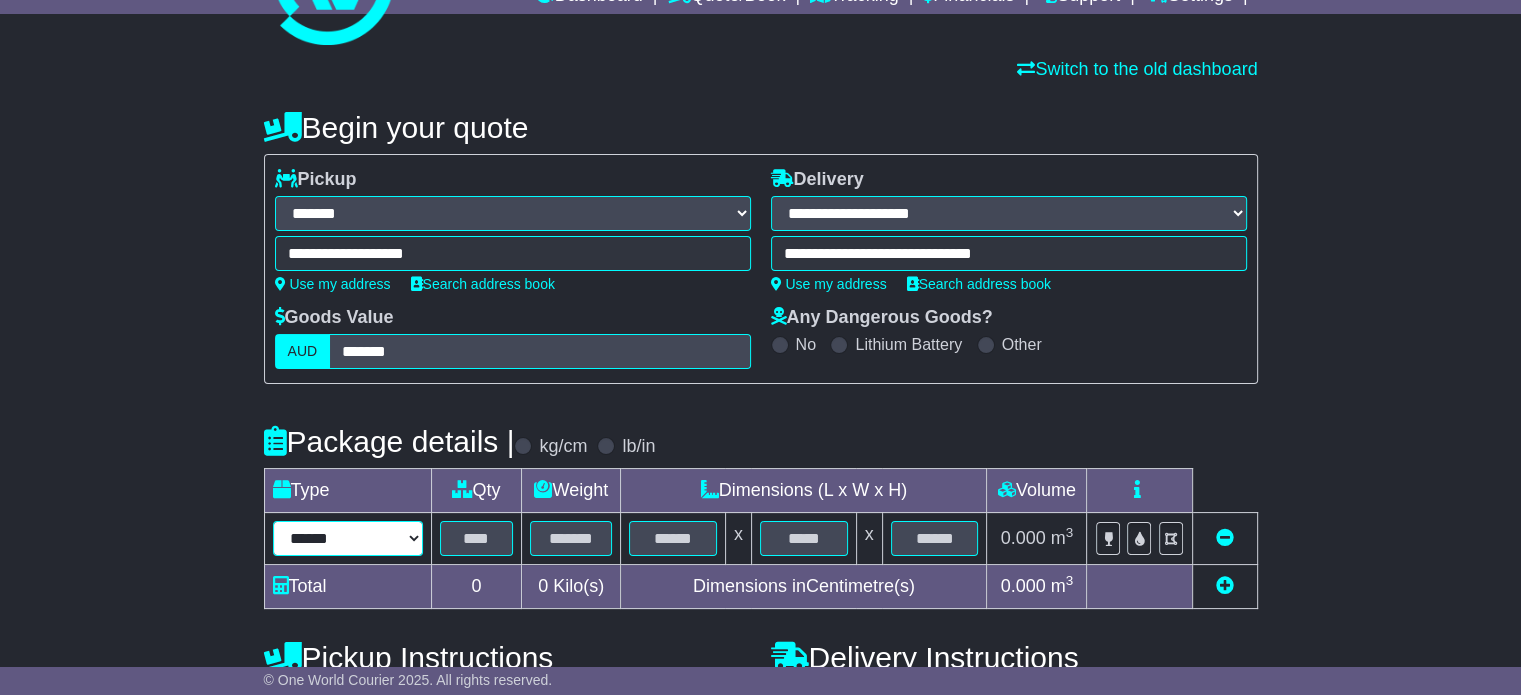 click on "****** ****** *** ******** ***** **** **** ****** *** *******" at bounding box center (348, 538) 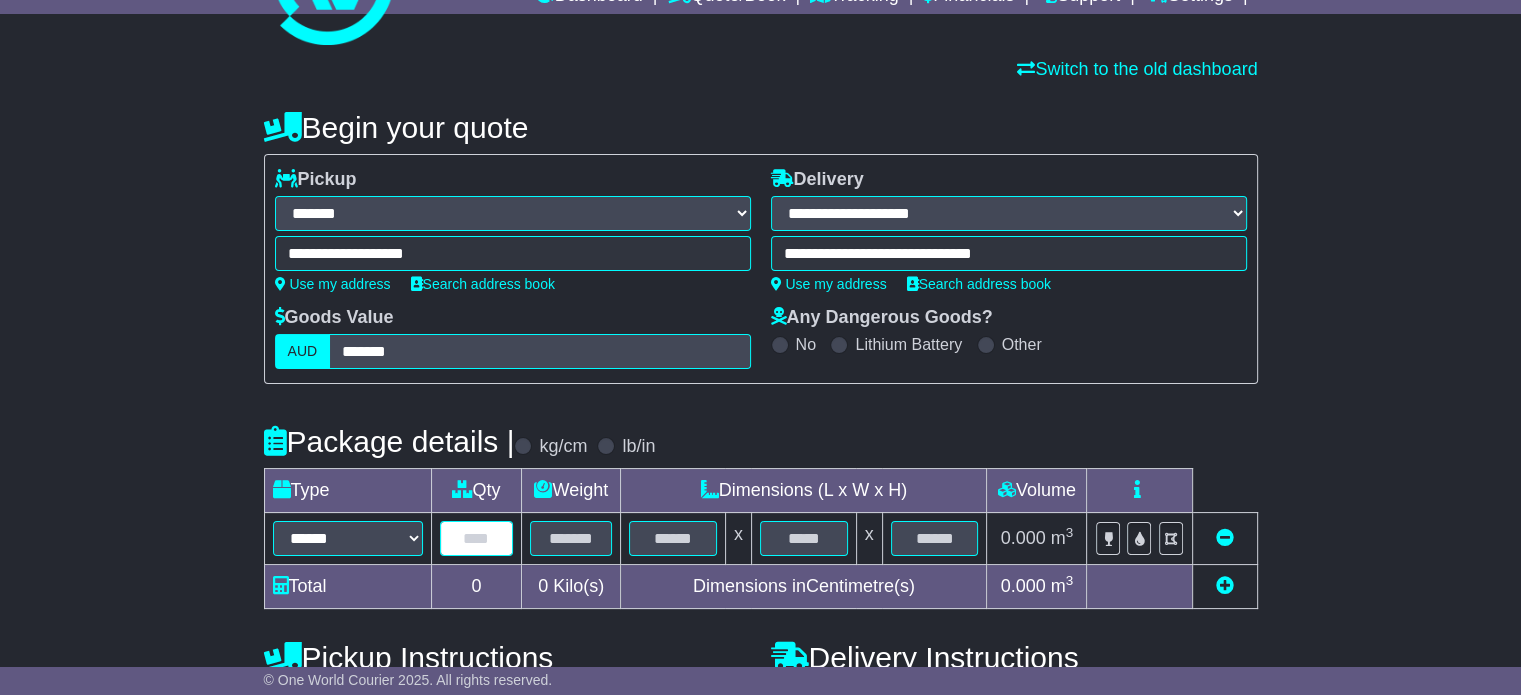 click at bounding box center [477, 538] 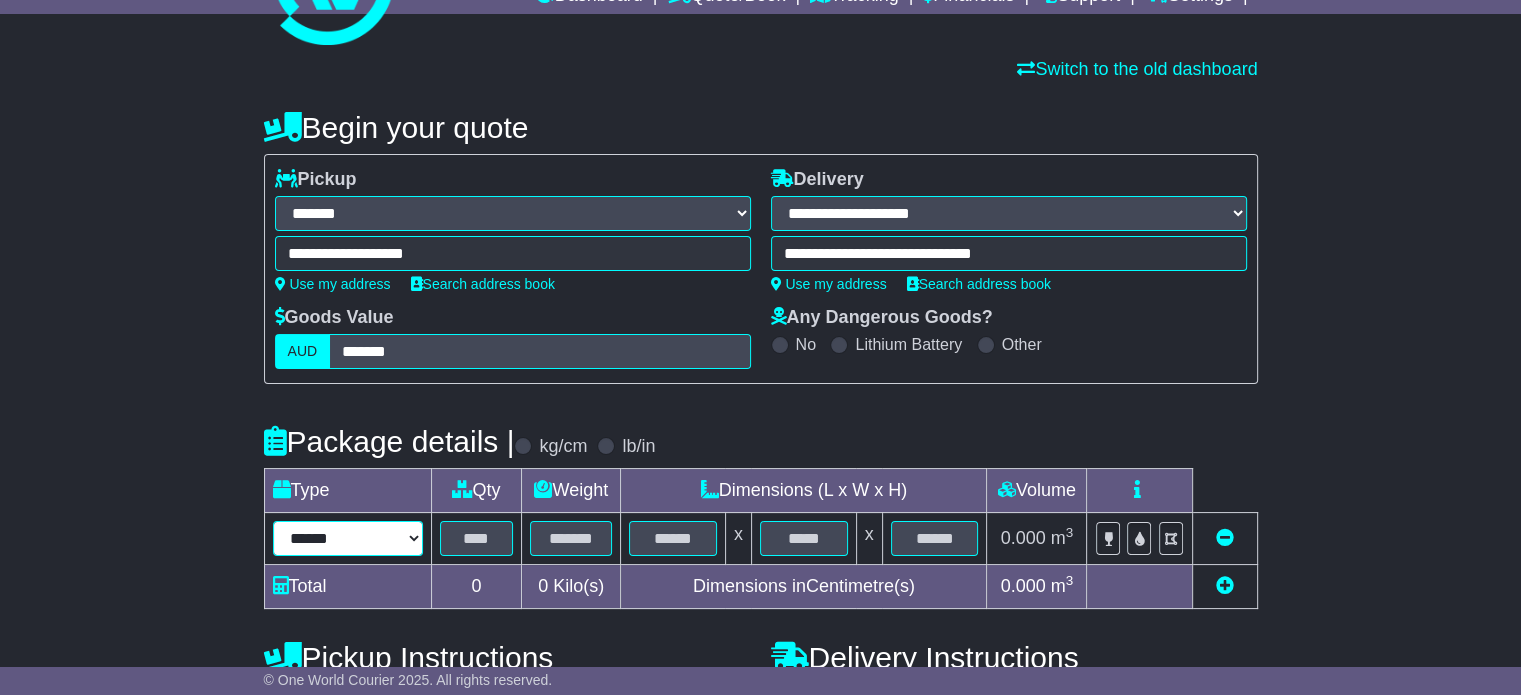 click on "****** ****** *** ******** ***** **** **** ****** *** *******" at bounding box center (348, 538) 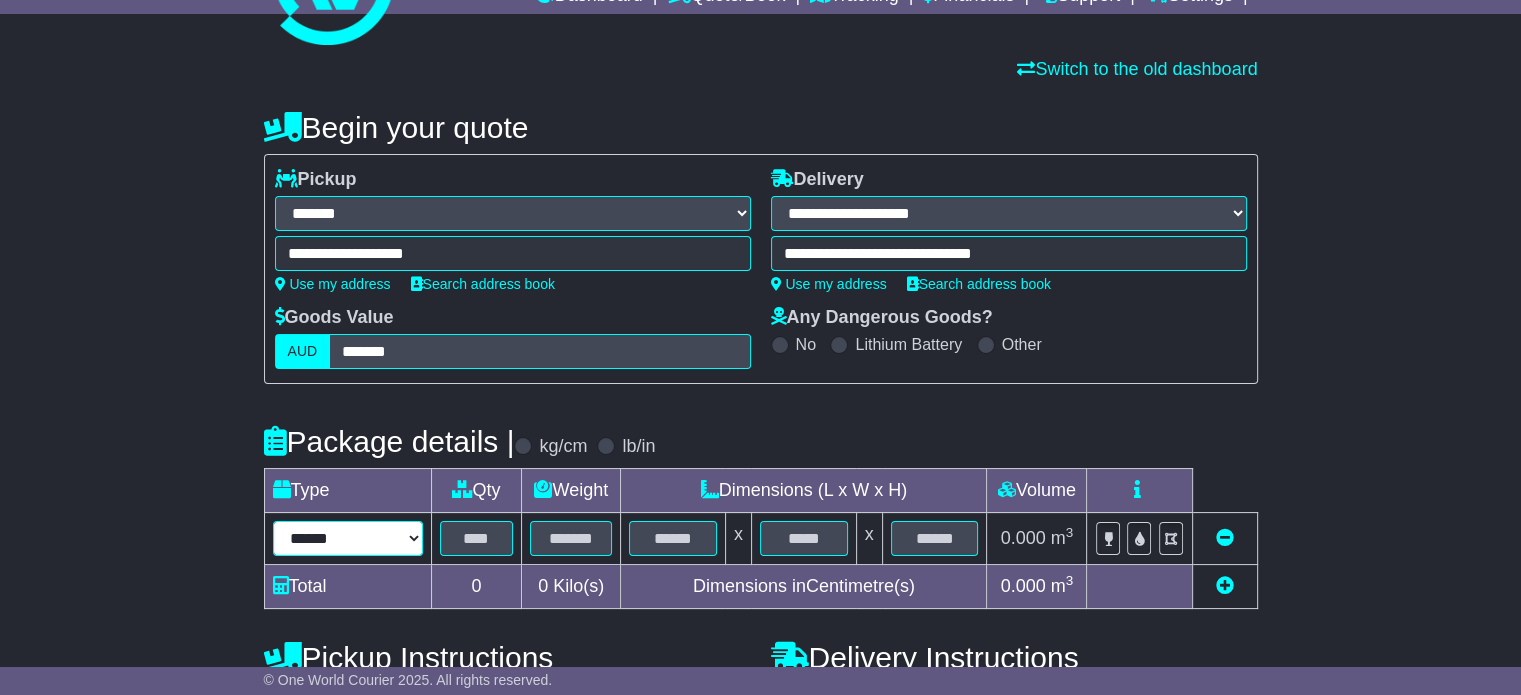 select on "*****" 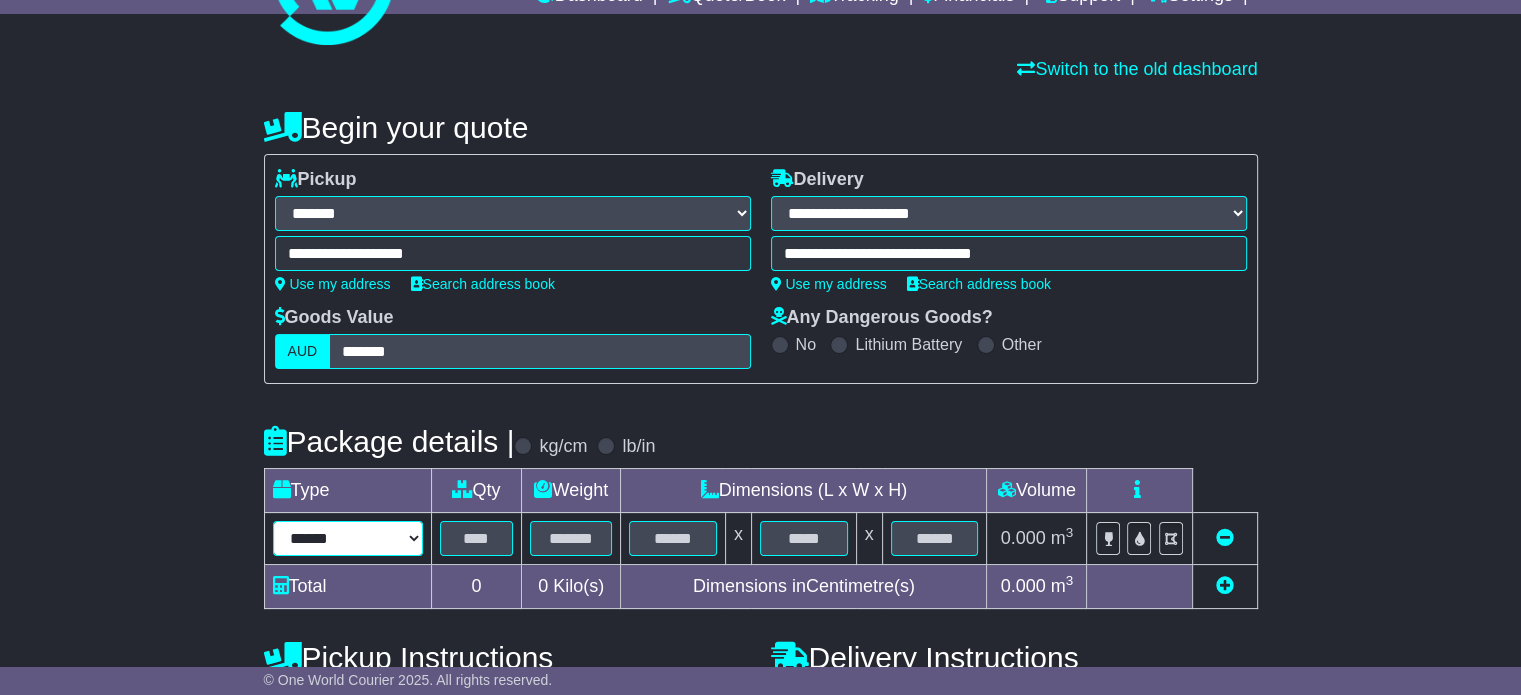 click on "****** ****** *** ******** ***** **** **** ****** *** *******" at bounding box center [348, 538] 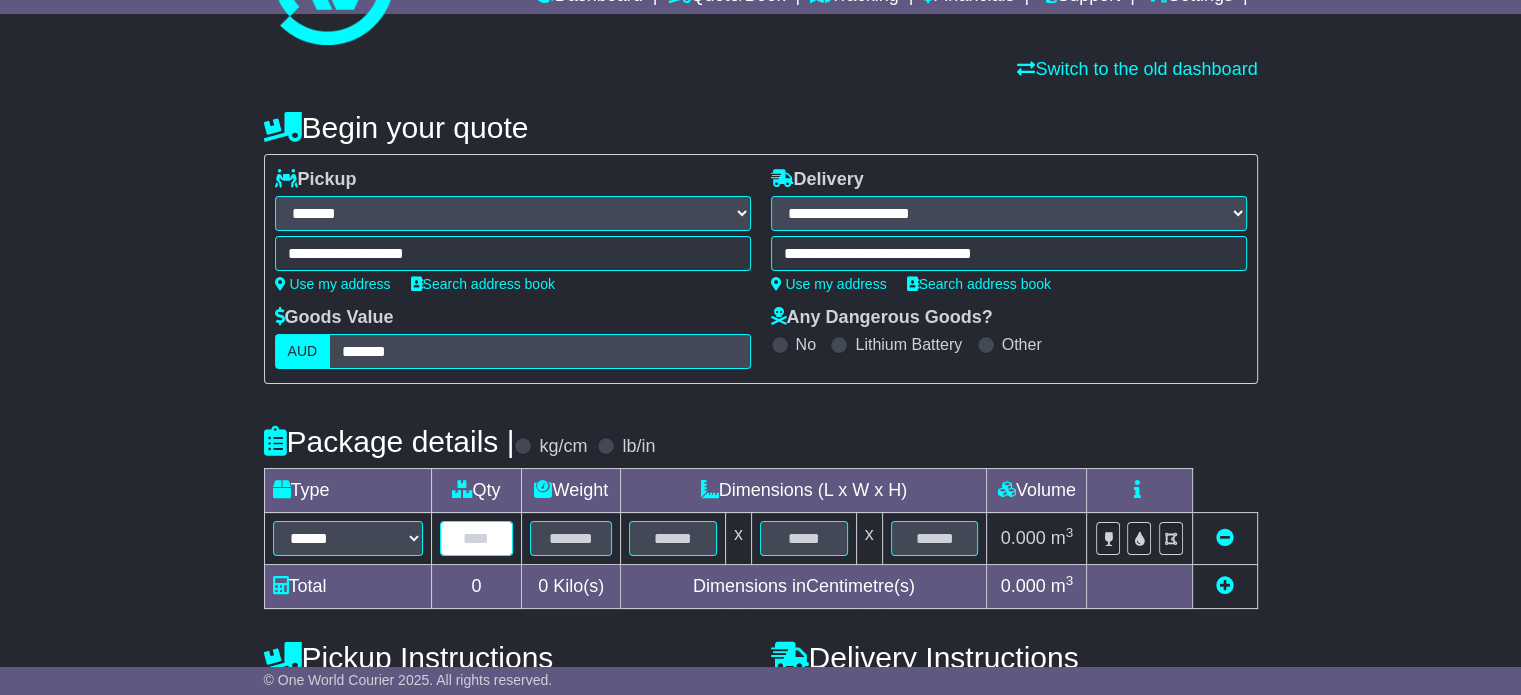 click at bounding box center [477, 538] 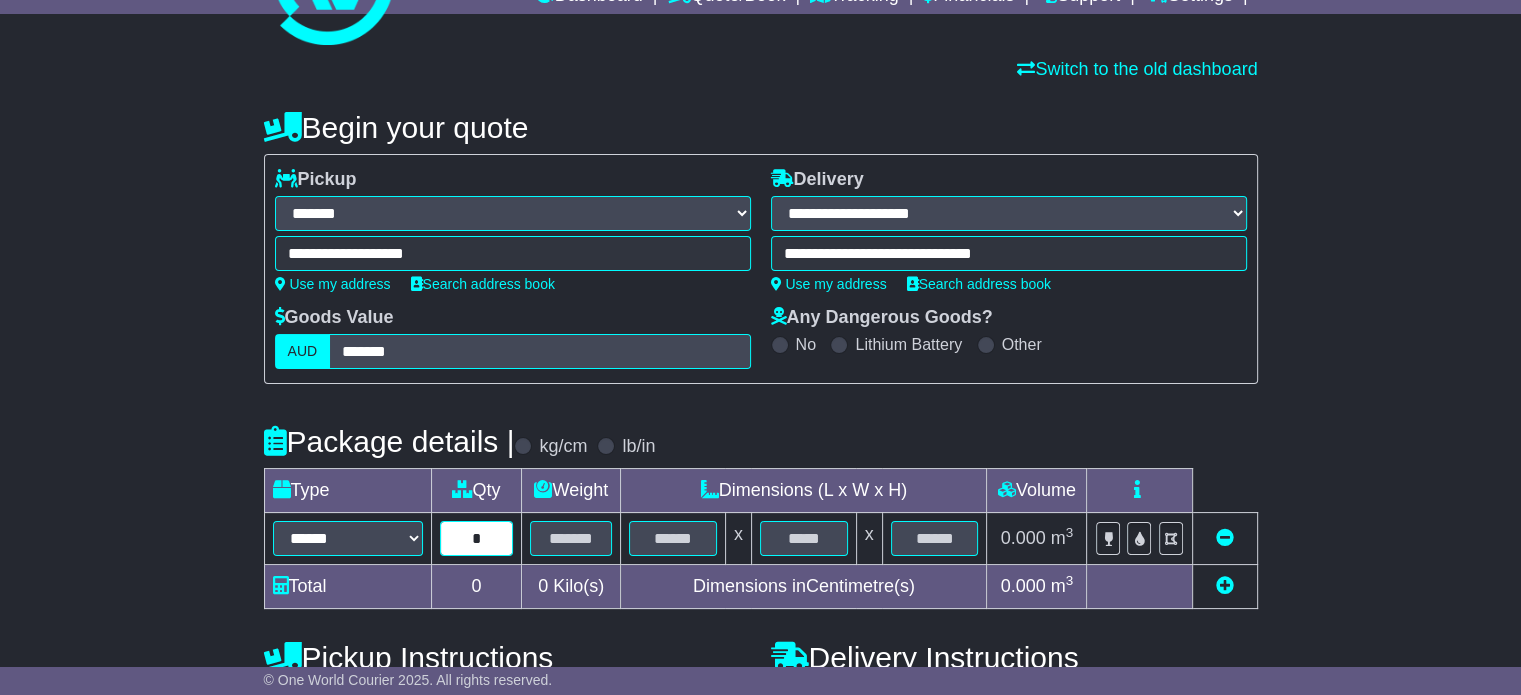 type on "*" 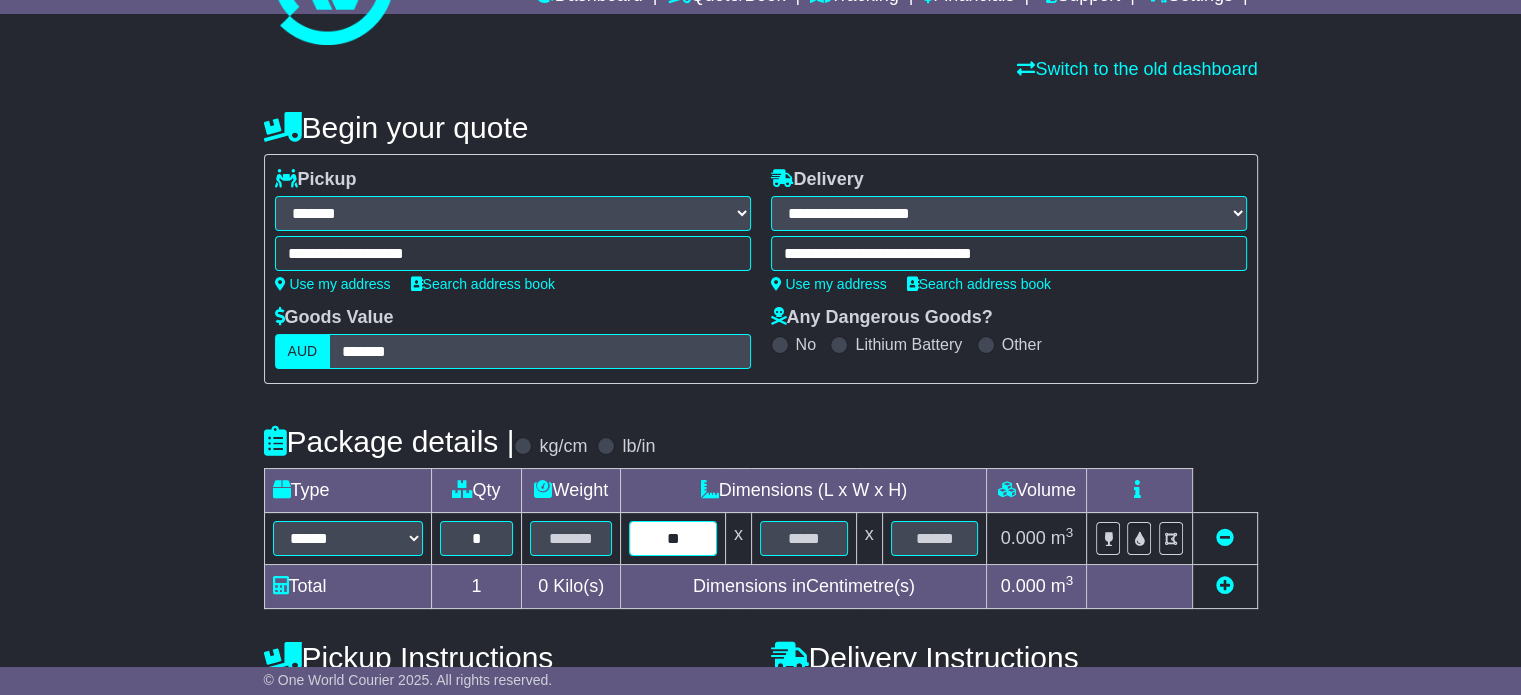 type on "*" 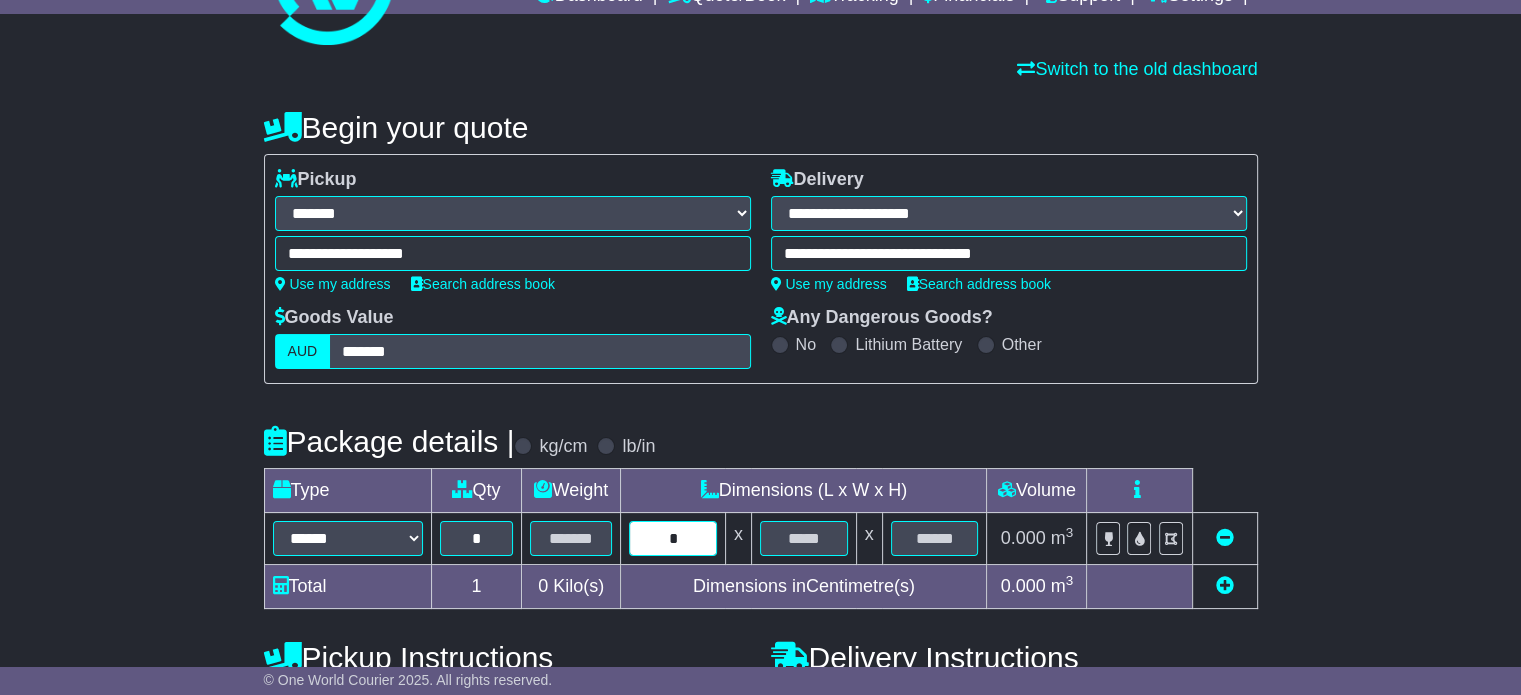 type 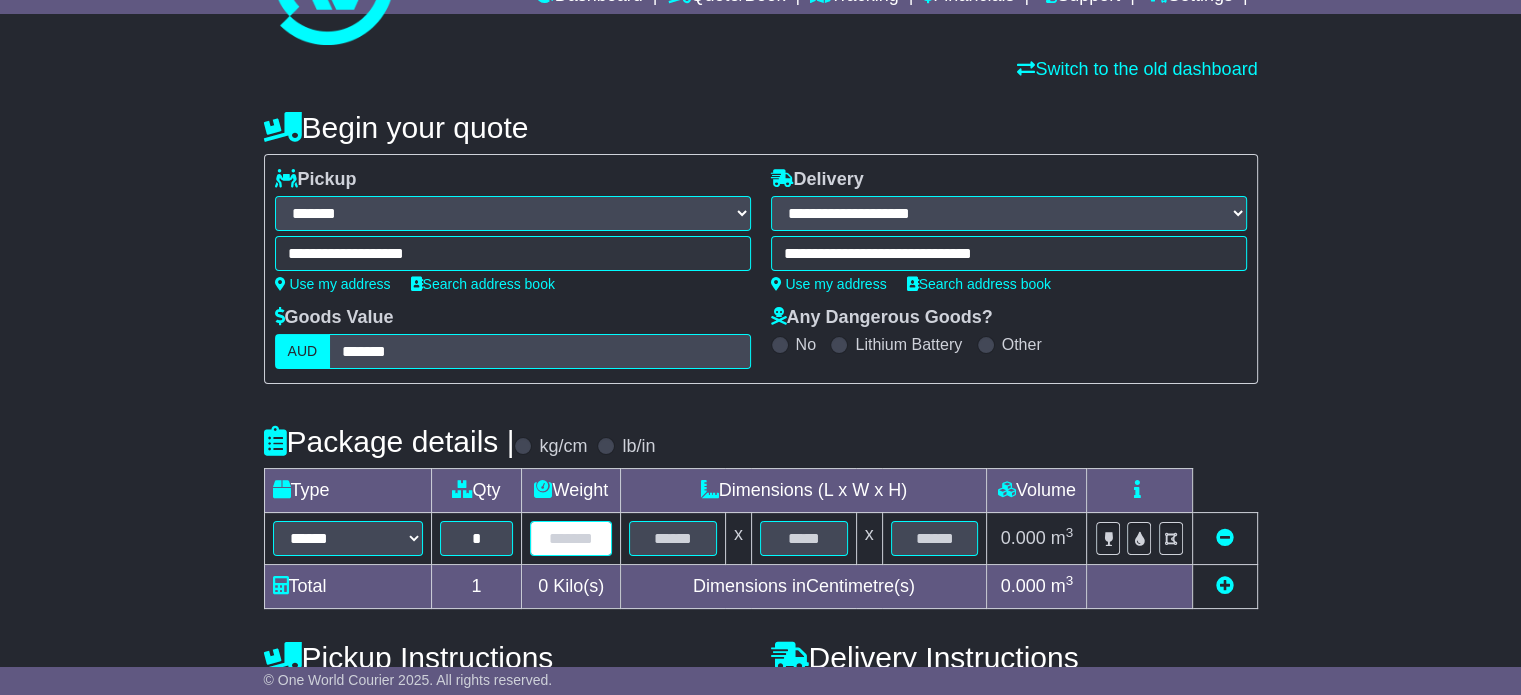 drag, startPoint x: 576, startPoint y: 536, endPoint x: 587, endPoint y: 539, distance: 11.401754 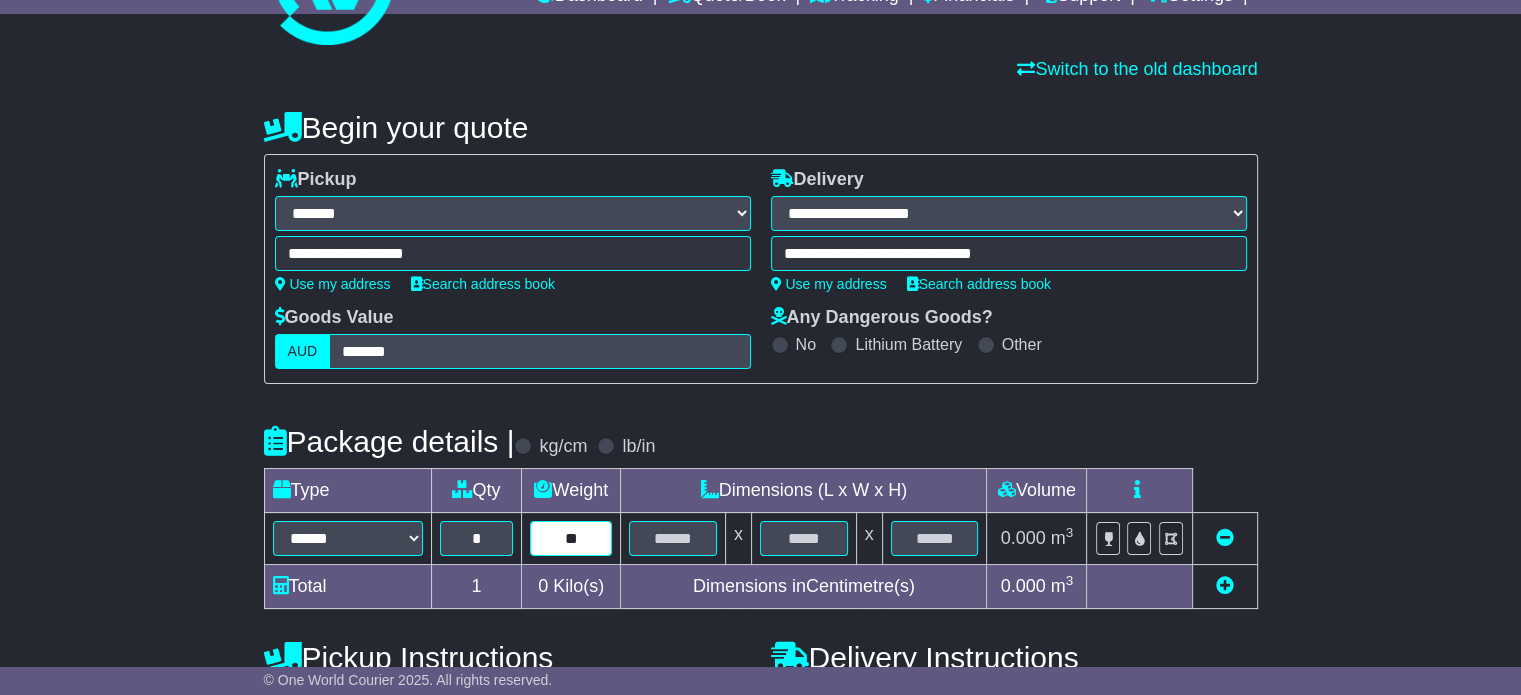 type on "**" 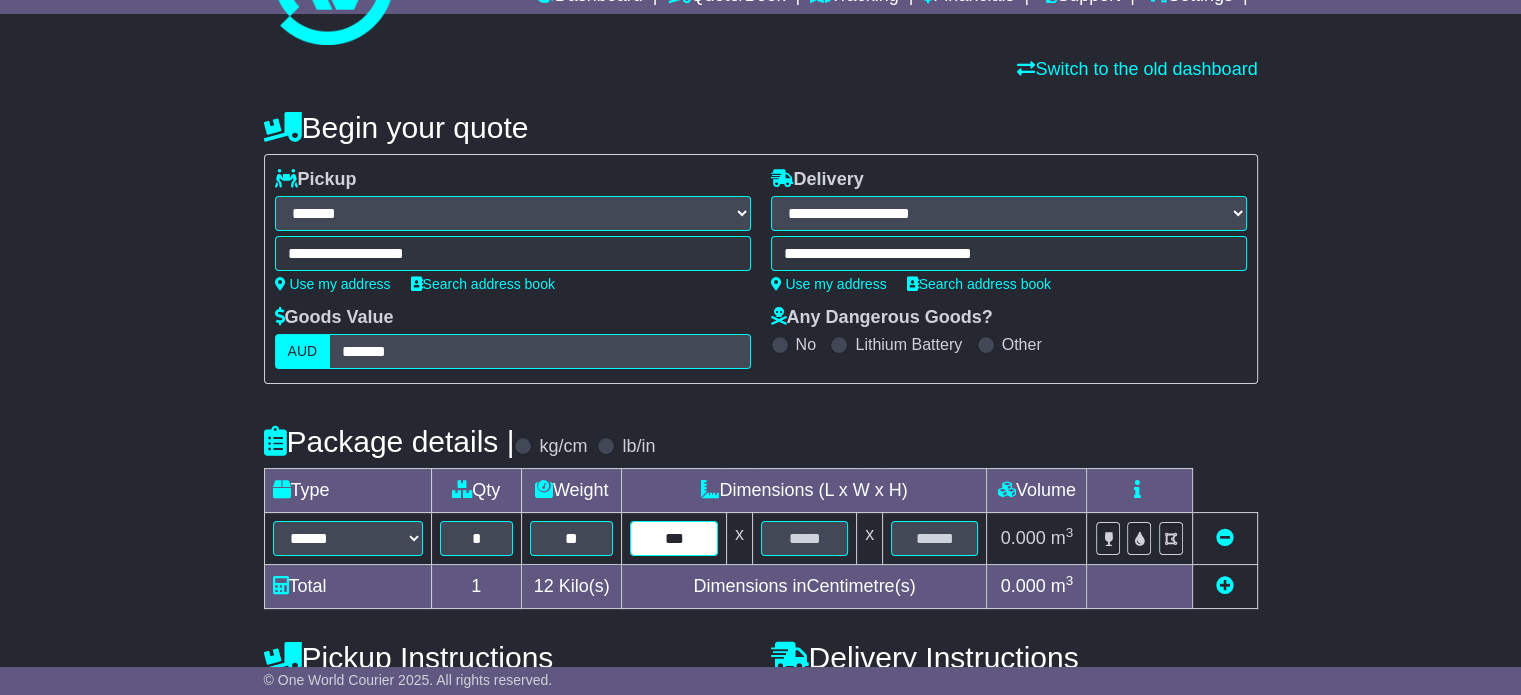 type on "***" 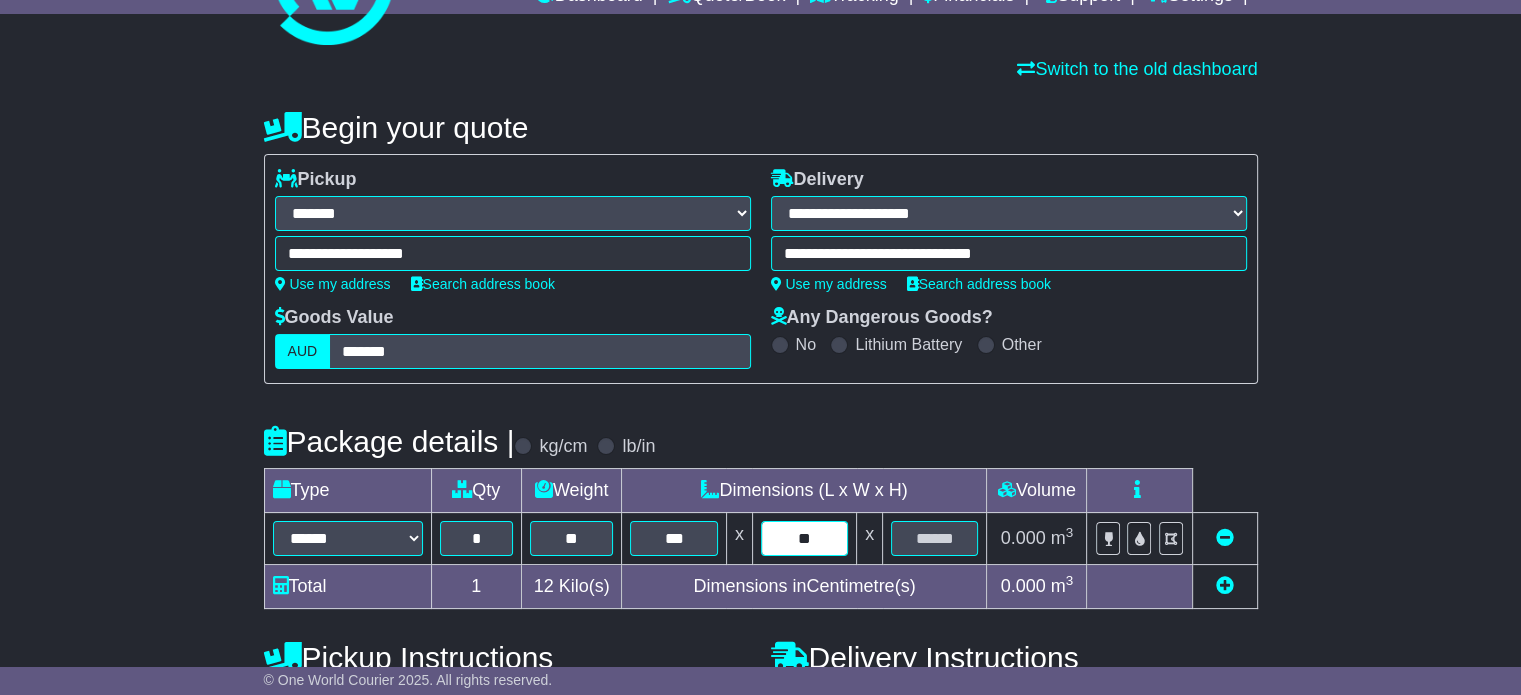 type on "**" 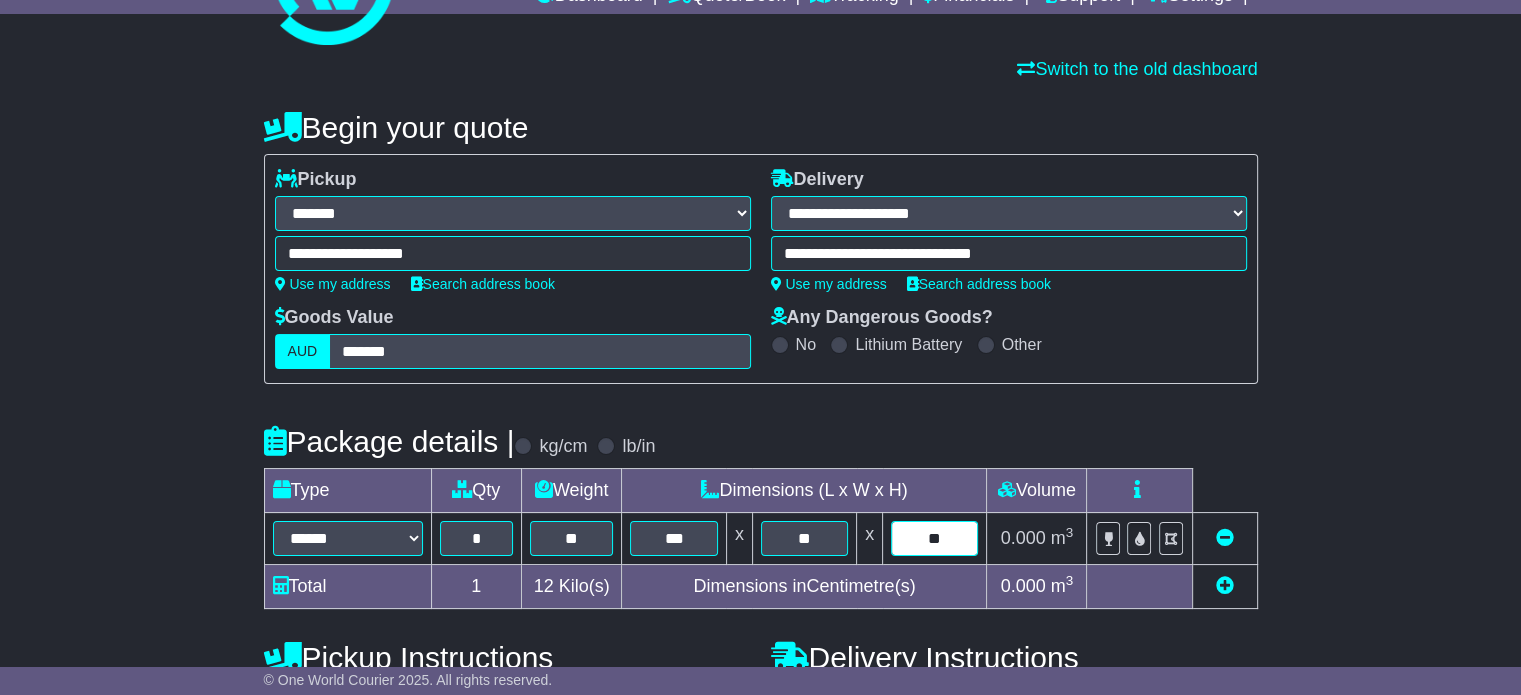 type on "**" 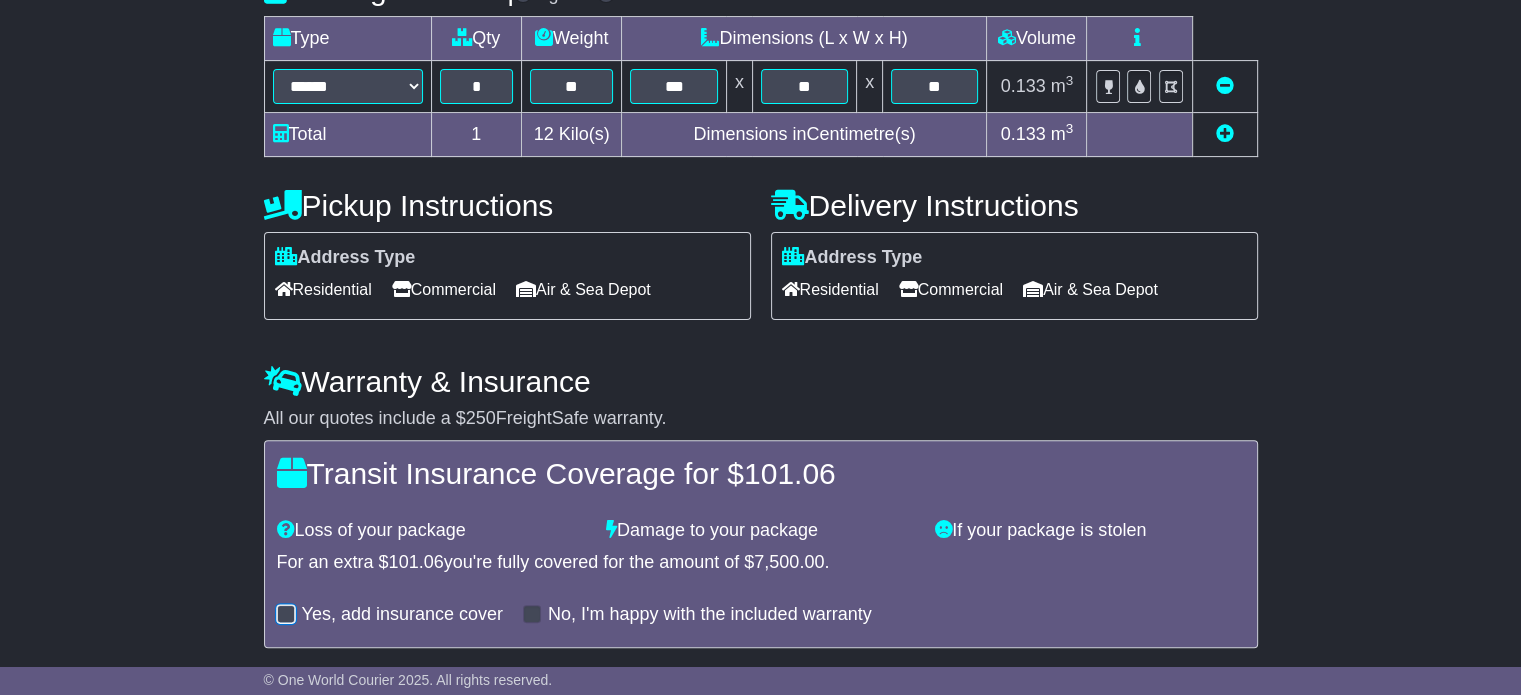 scroll, scrollTop: 517, scrollLeft: 0, axis: vertical 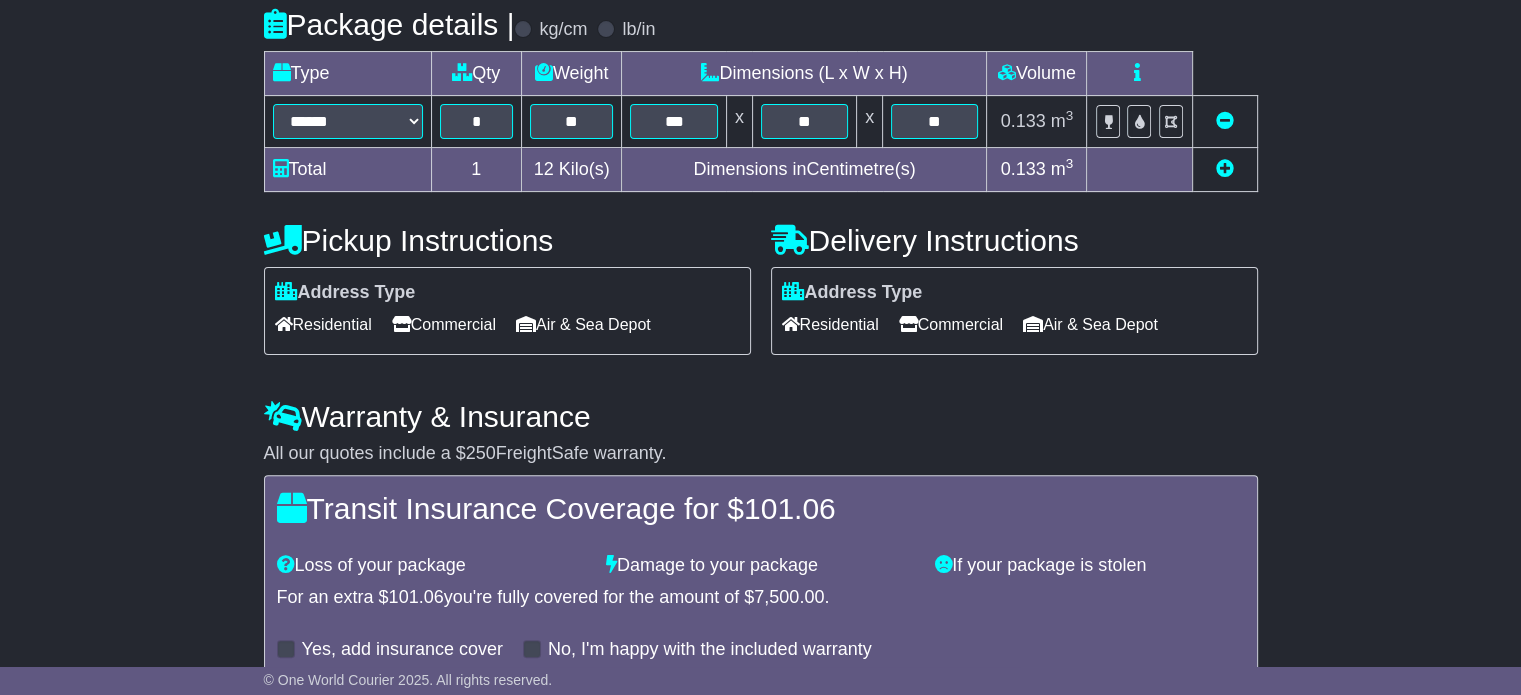 click on "Commercial" at bounding box center [444, 324] 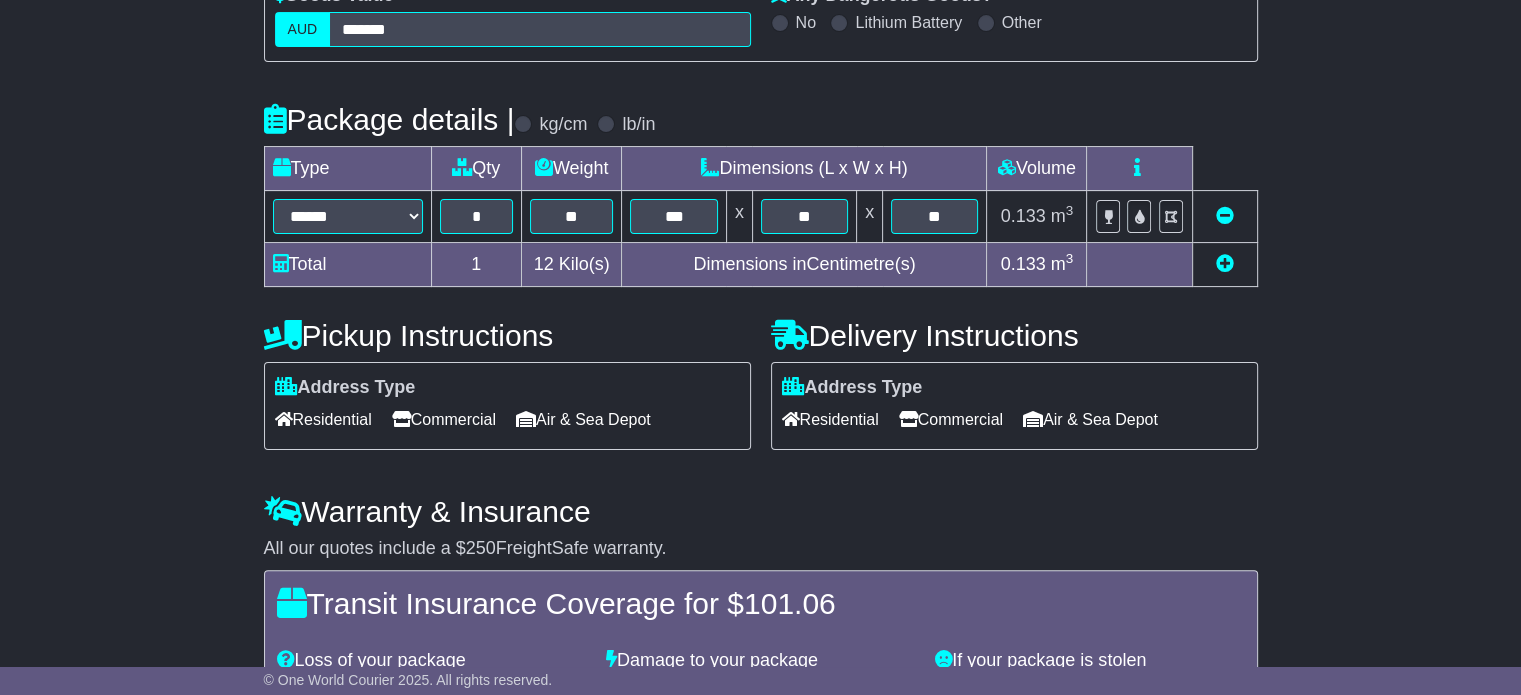scroll, scrollTop: 419, scrollLeft: 0, axis: vertical 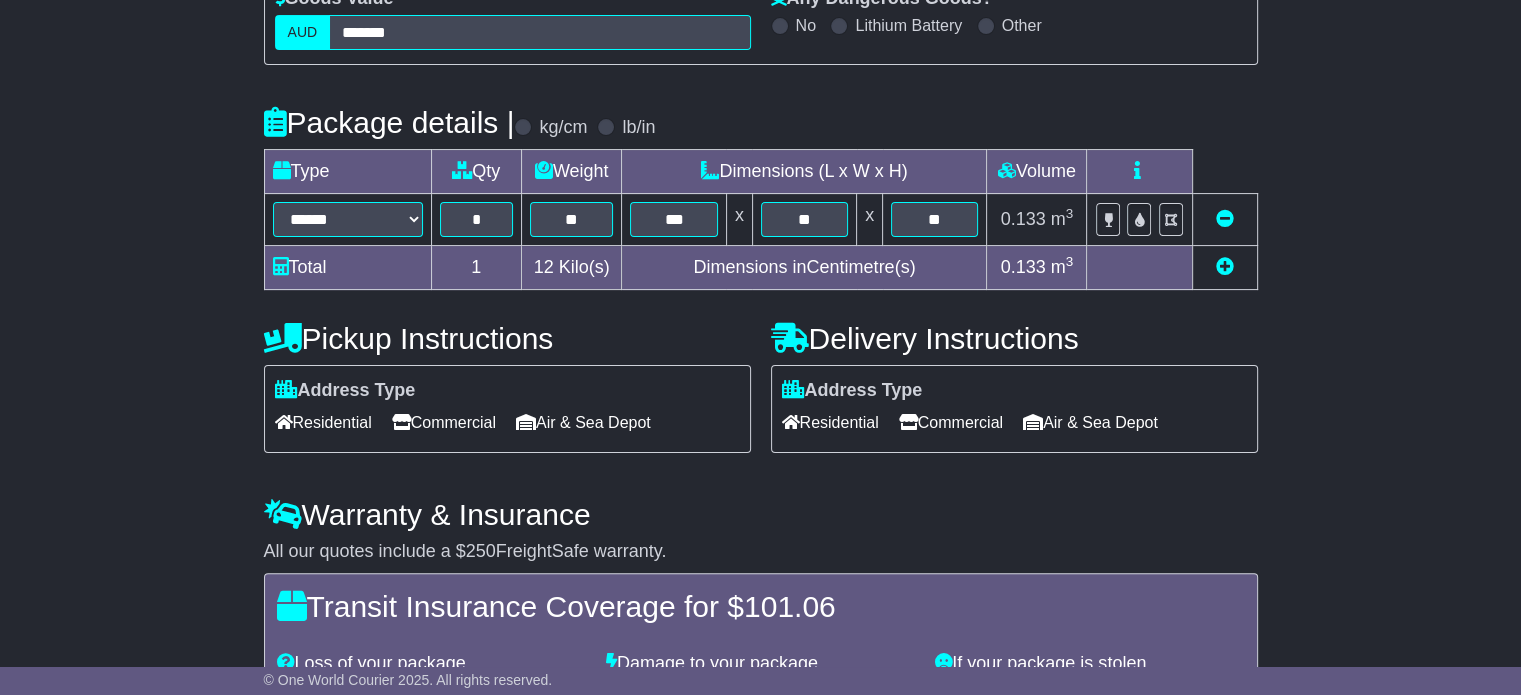 click on "**********" at bounding box center [761, 281] 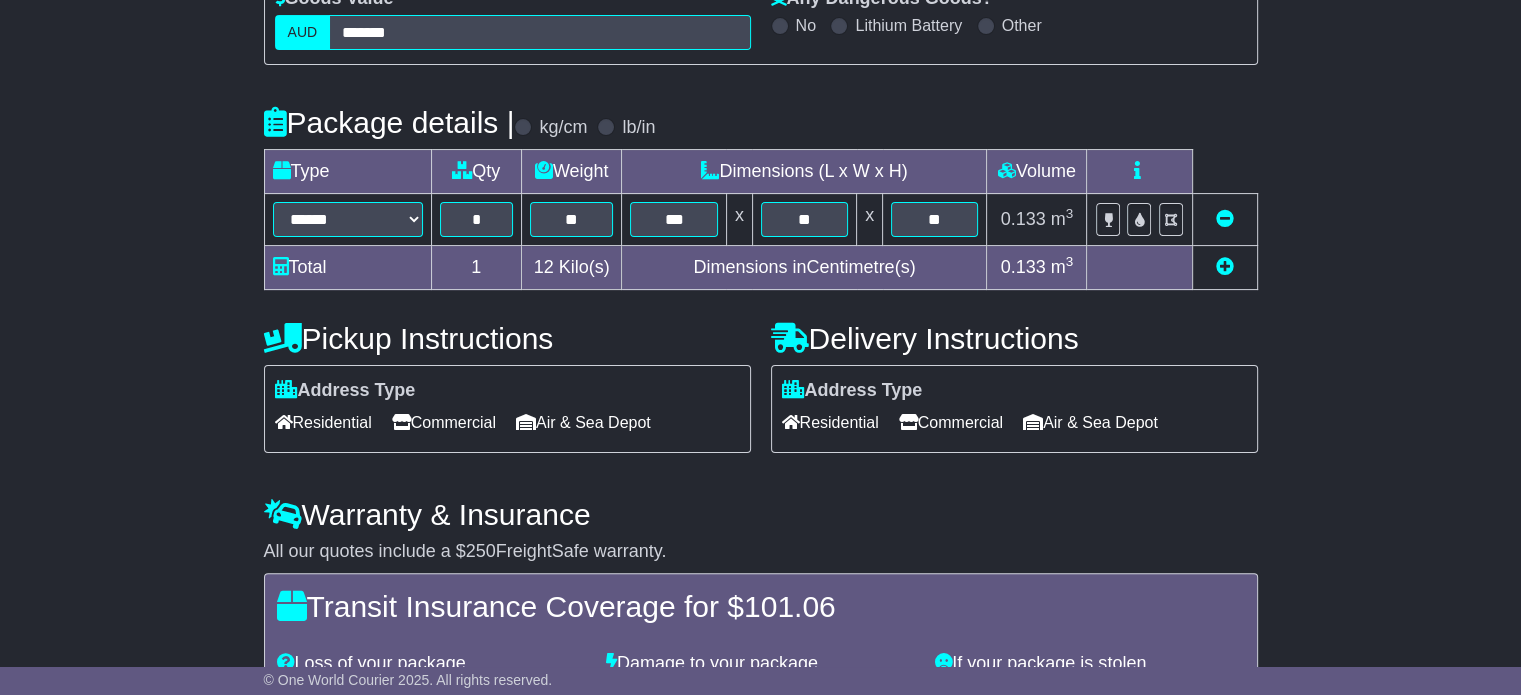 scroll, scrollTop: 619, scrollLeft: 0, axis: vertical 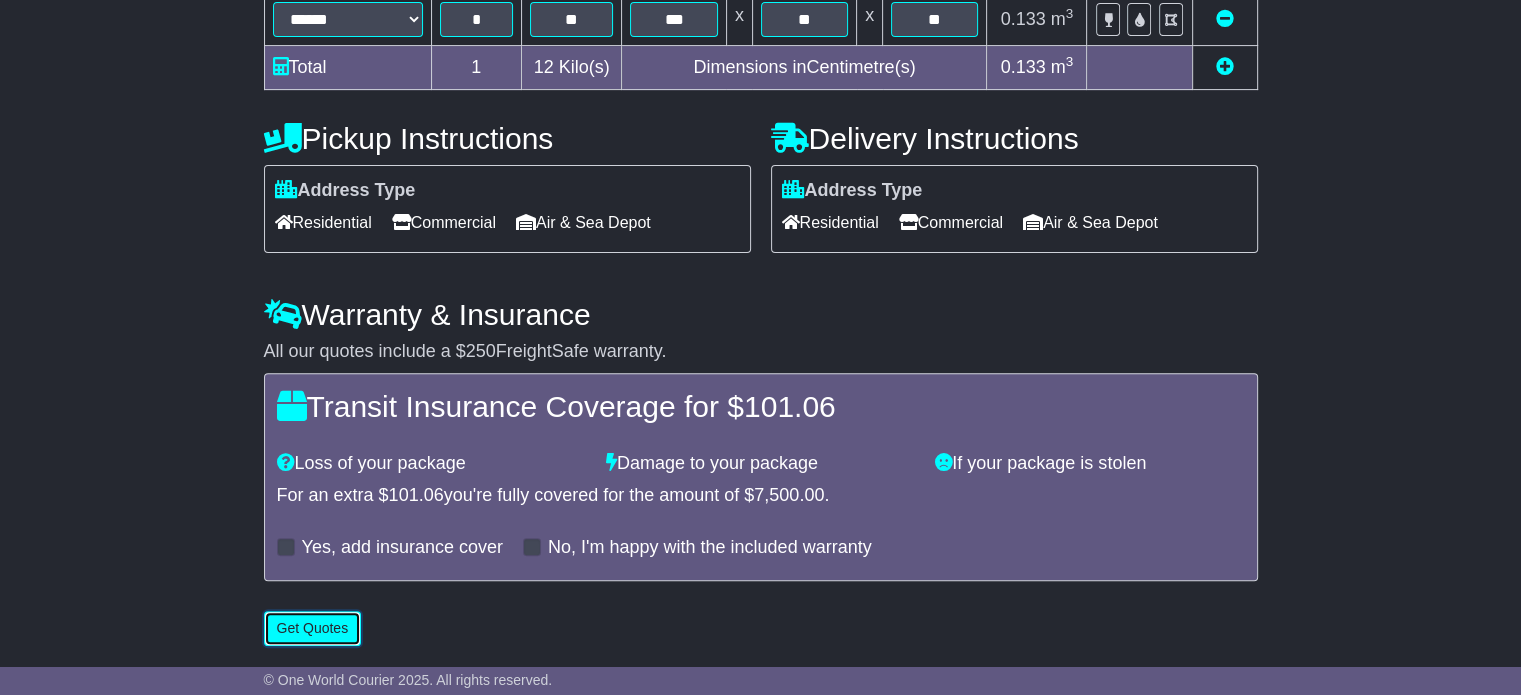 click on "Get Quotes" at bounding box center (313, 628) 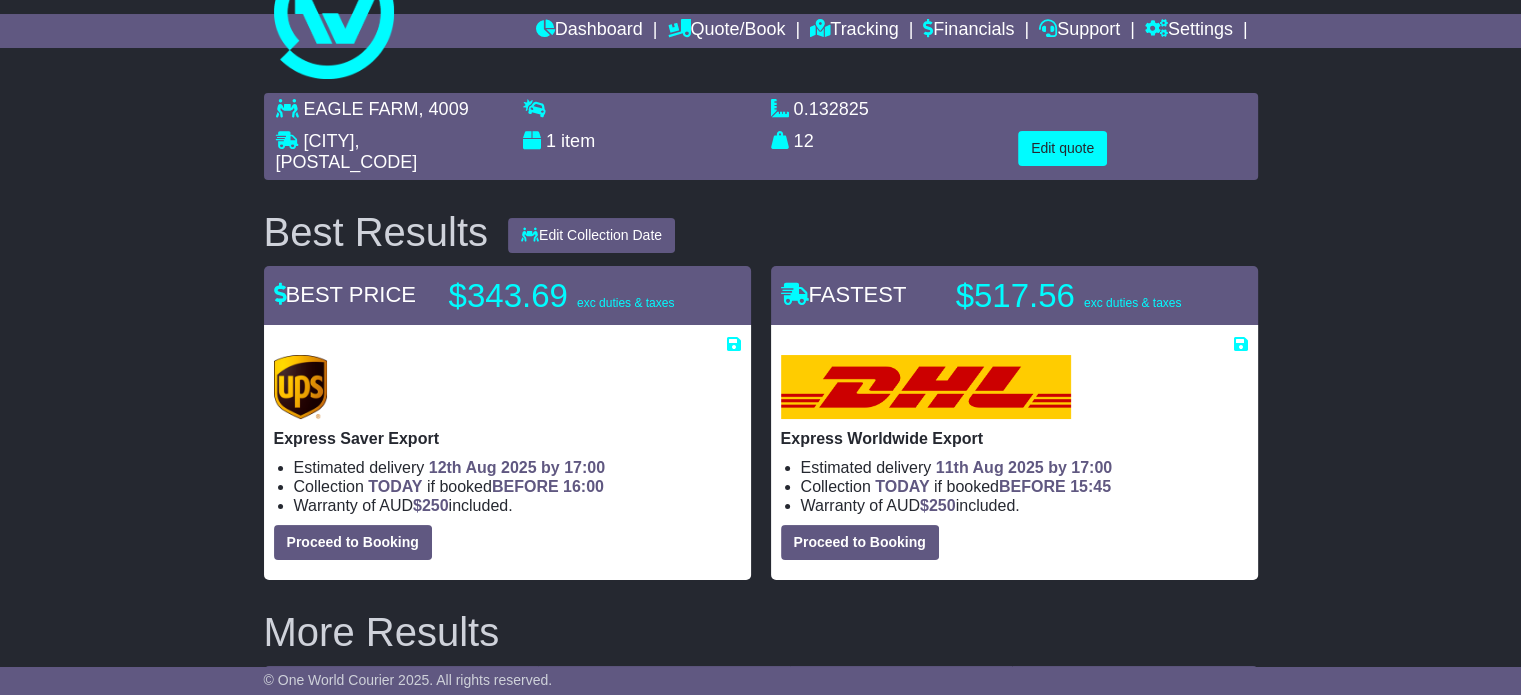 scroll, scrollTop: 0, scrollLeft: 0, axis: both 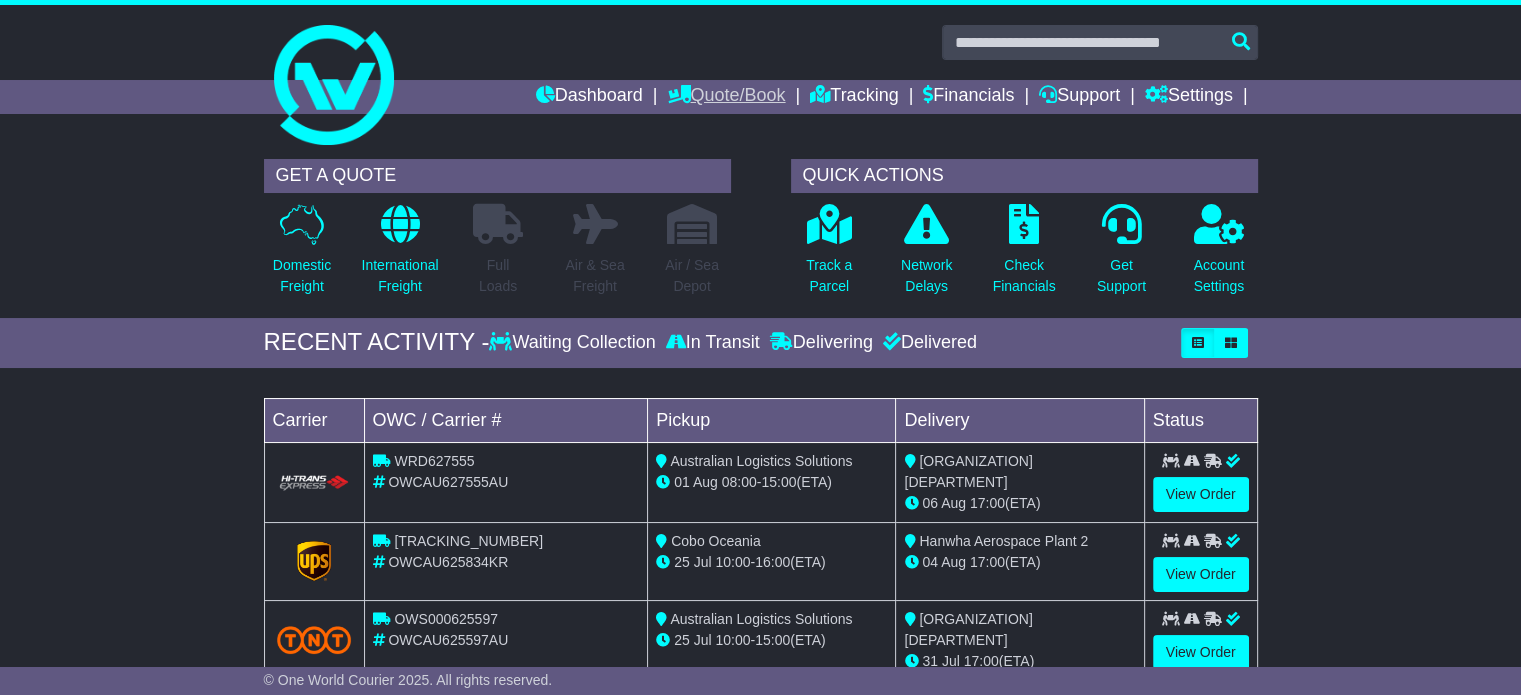 click on "Quote/Book" at bounding box center (726, 97) 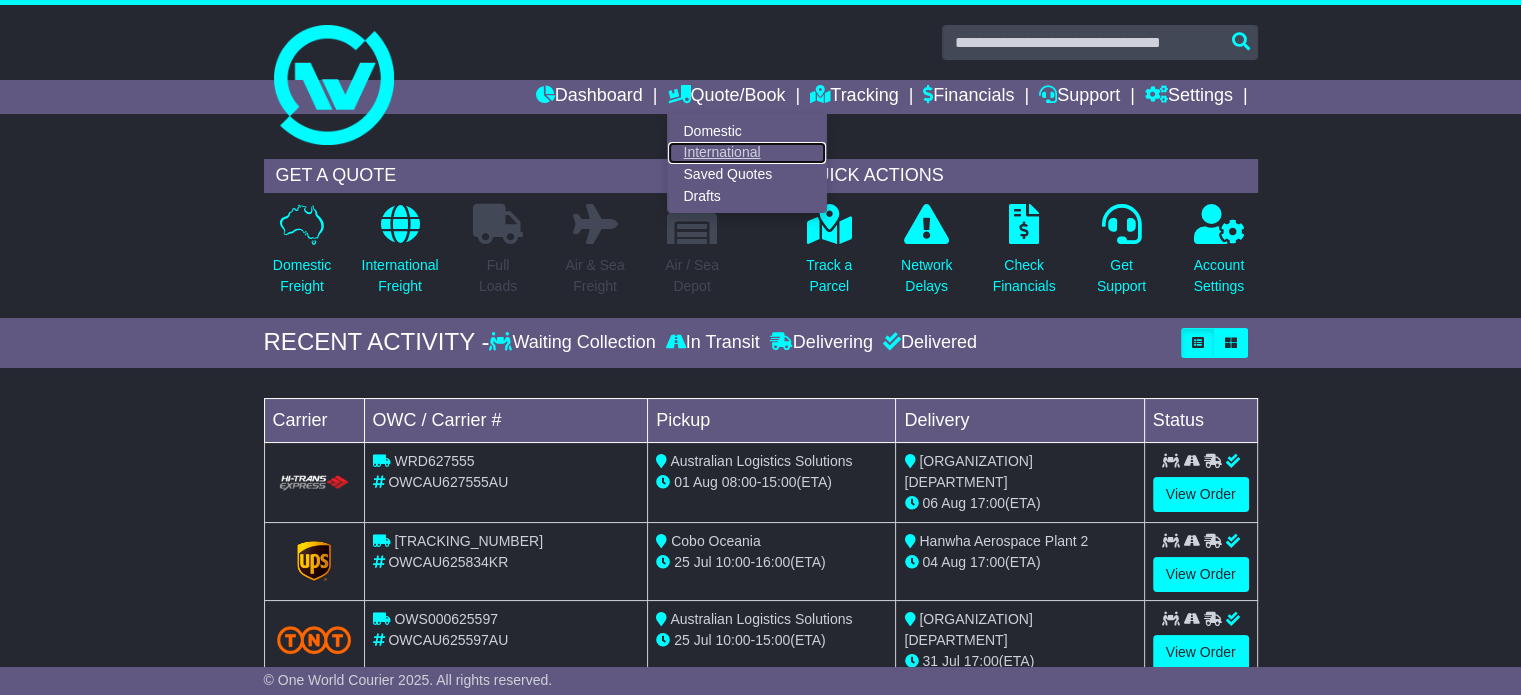 click on "International" at bounding box center (747, 153) 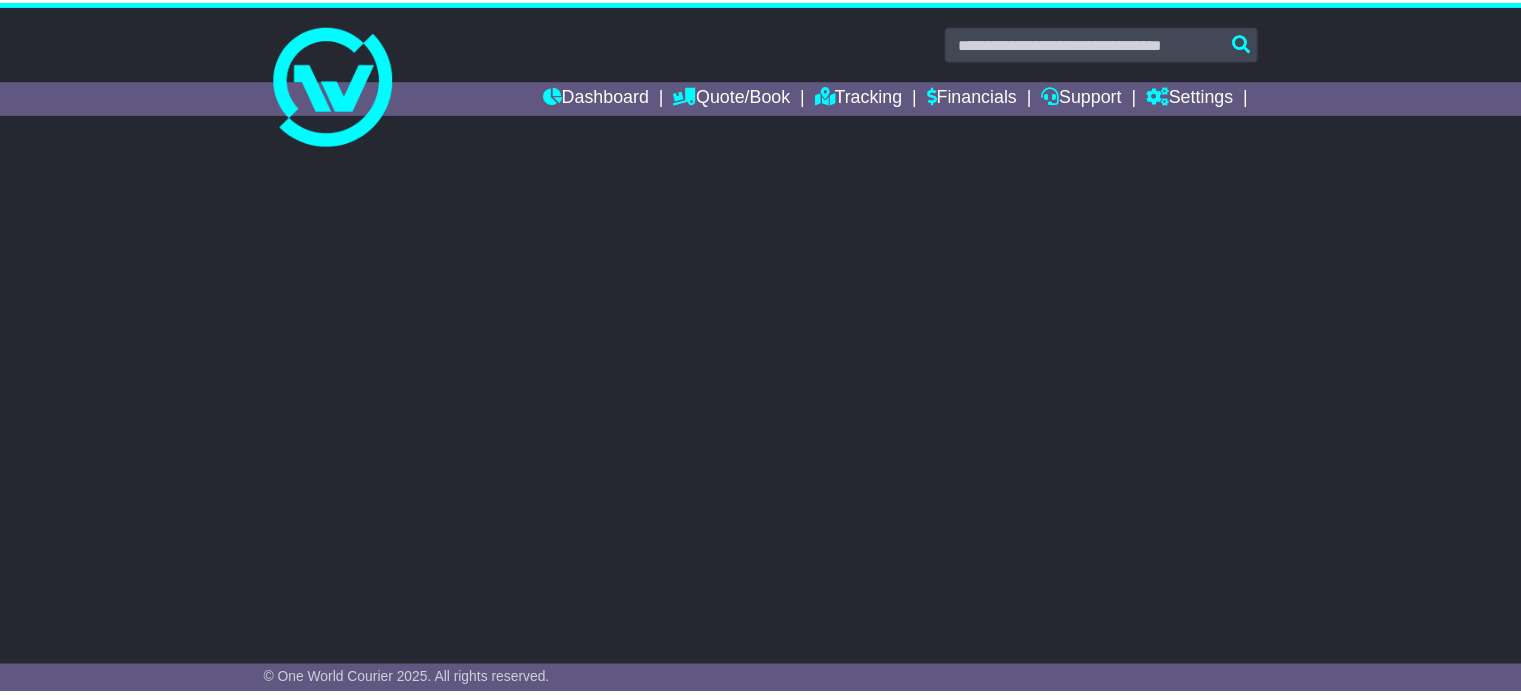scroll, scrollTop: 0, scrollLeft: 0, axis: both 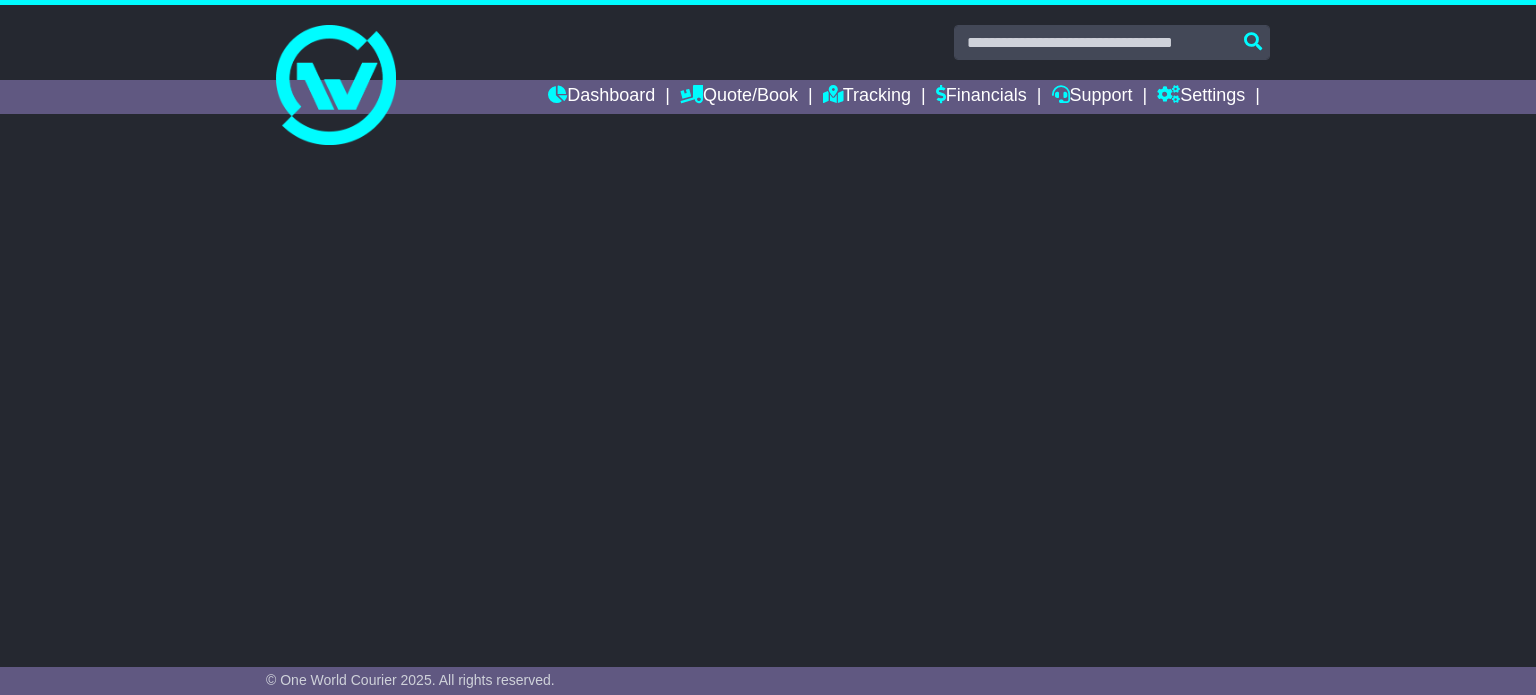 select on "**" 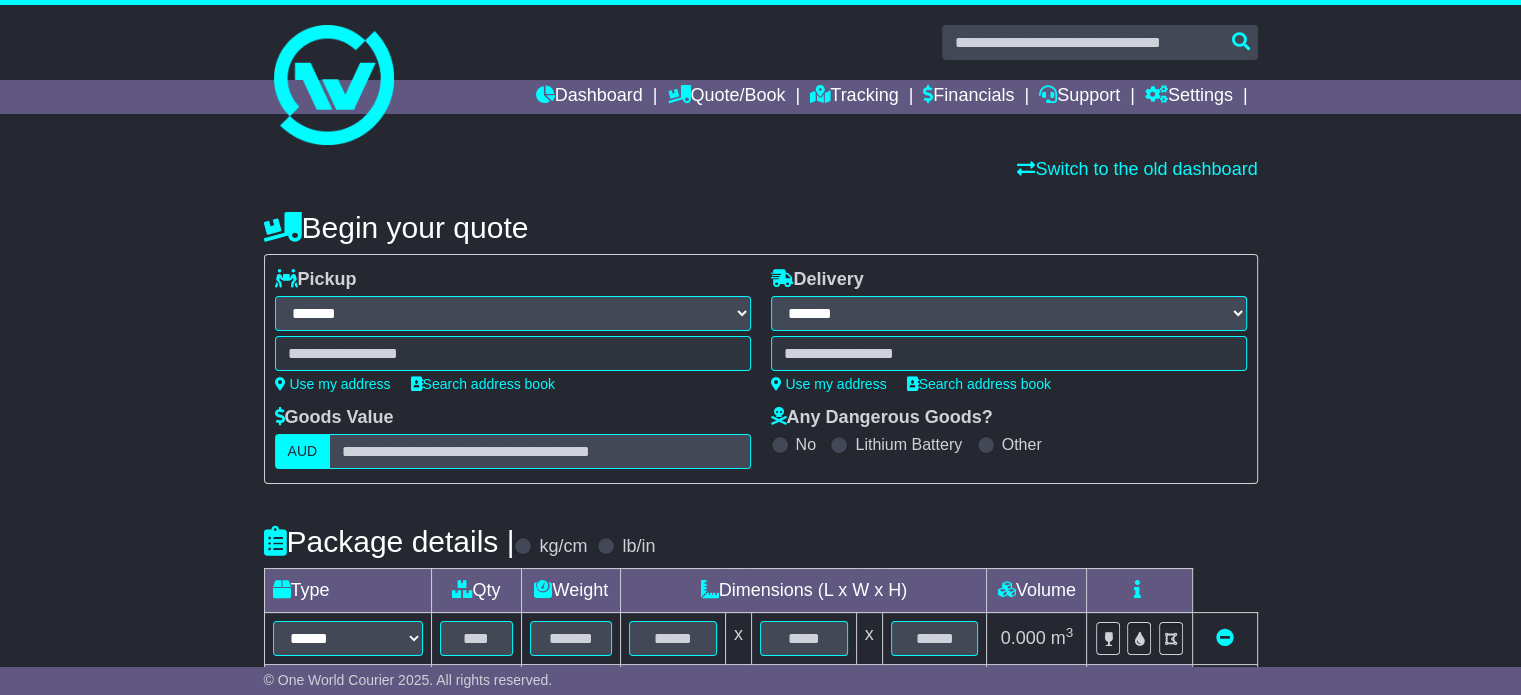 scroll, scrollTop: 0, scrollLeft: 0, axis: both 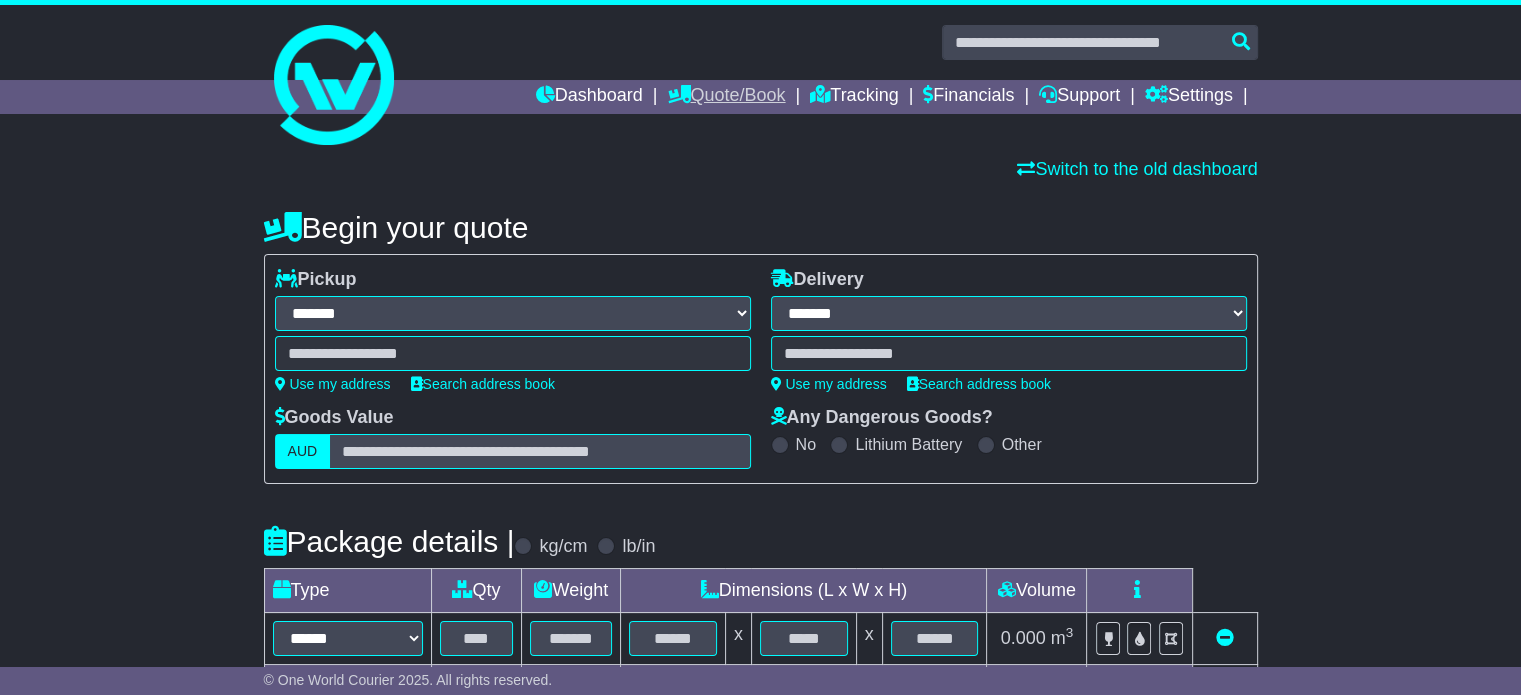 click on "Quote/Book" at bounding box center (726, 97) 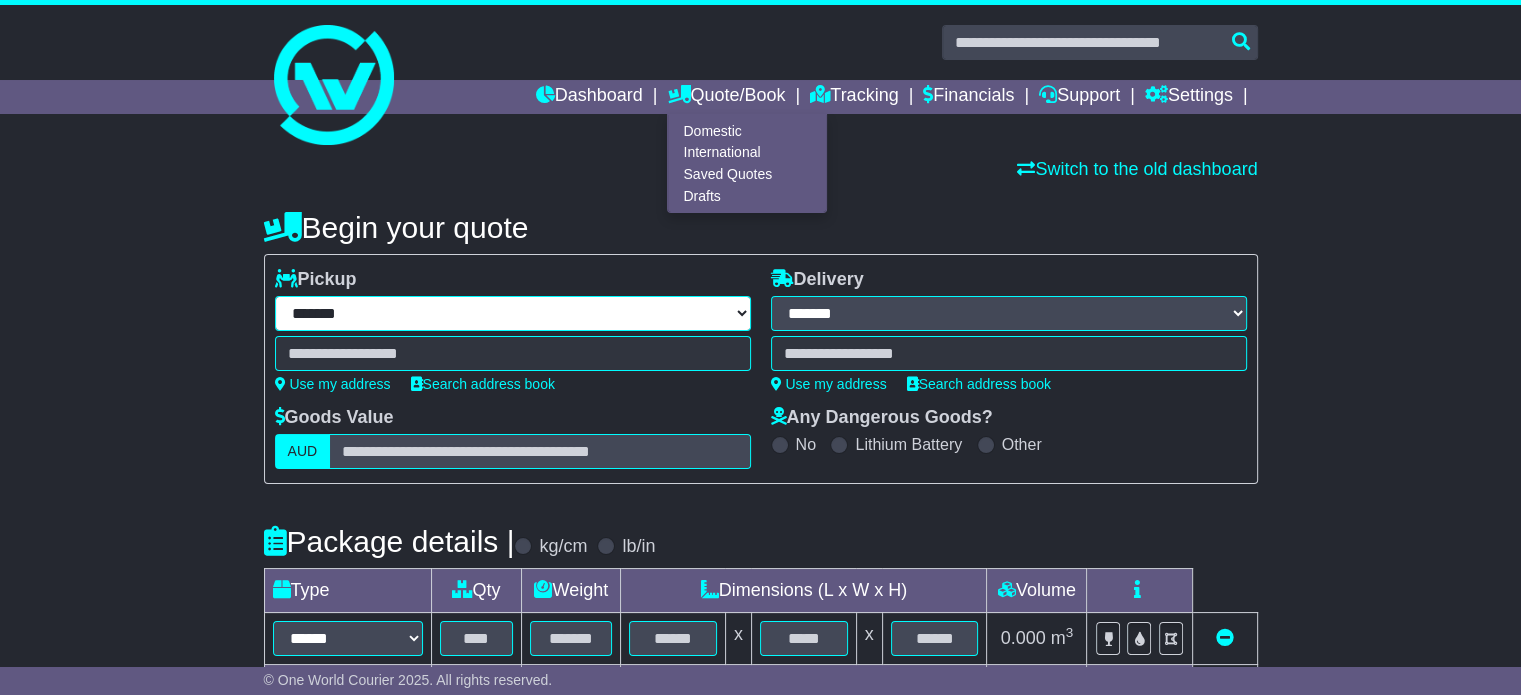 click on "**********" at bounding box center (513, 313) 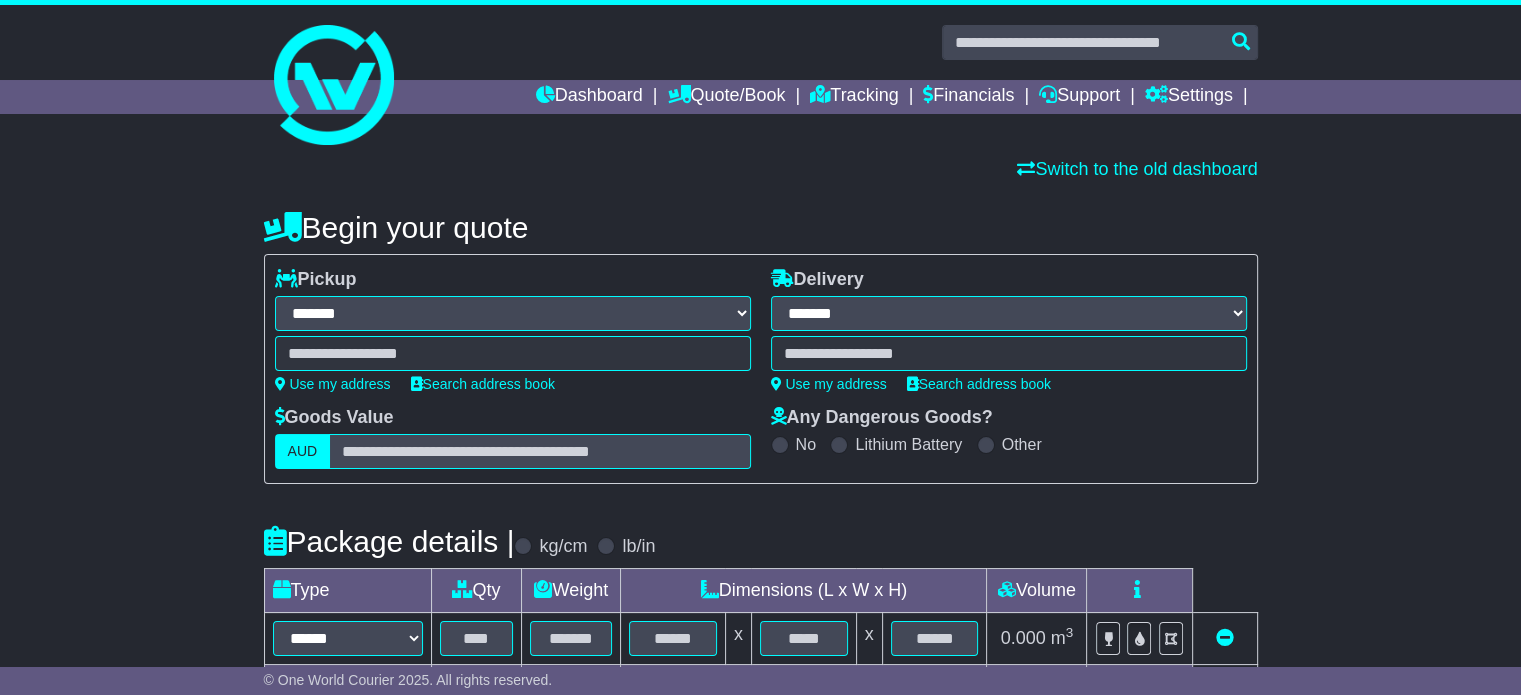 click at bounding box center [513, 353] 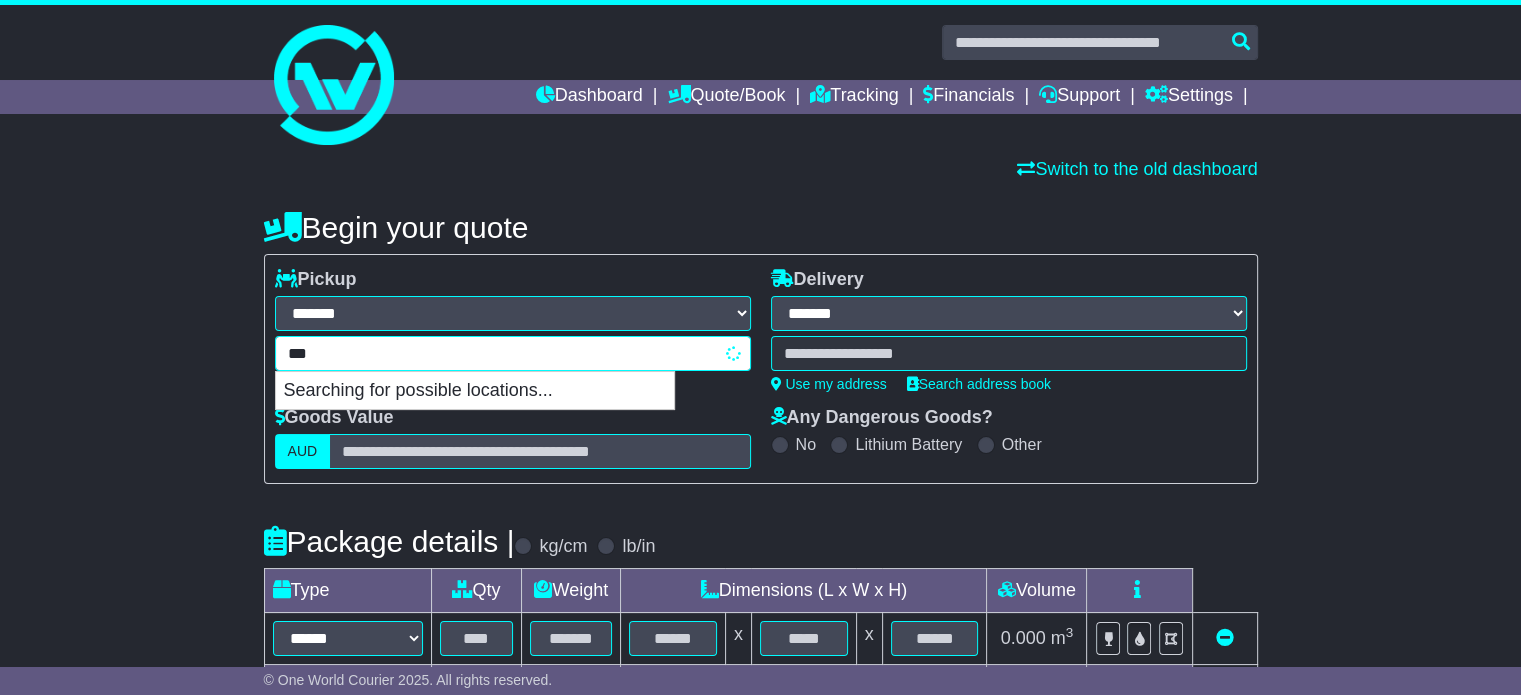 type on "****" 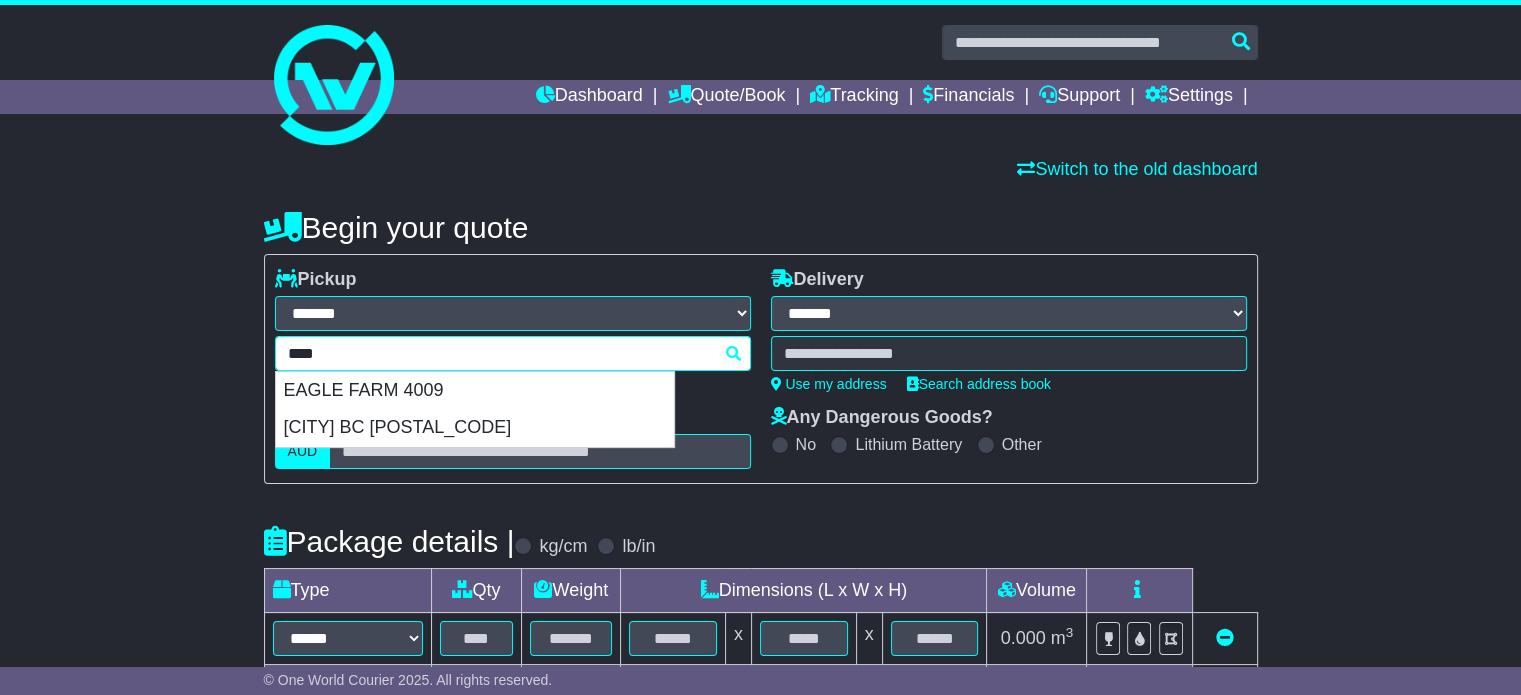 click on "EAGLE FARM 4009" at bounding box center (475, 391) 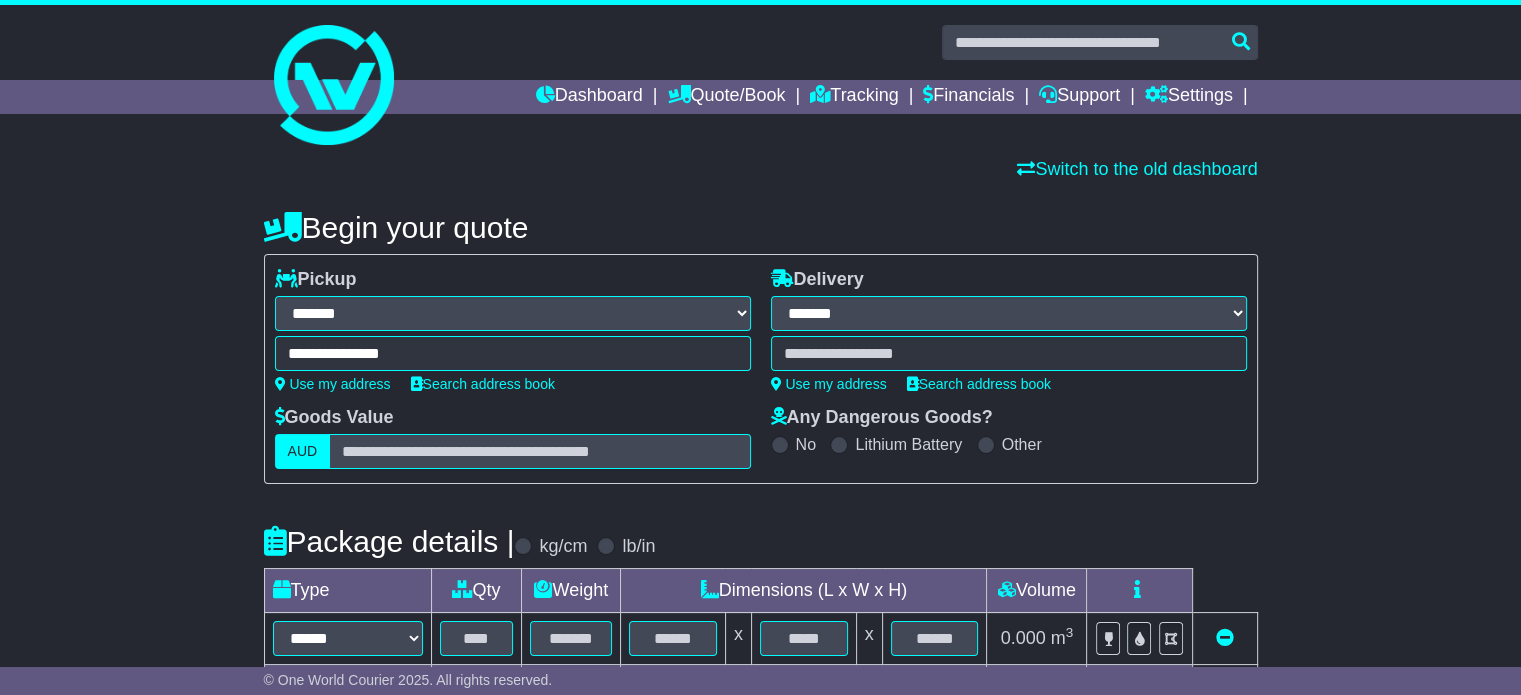 type on "**********" 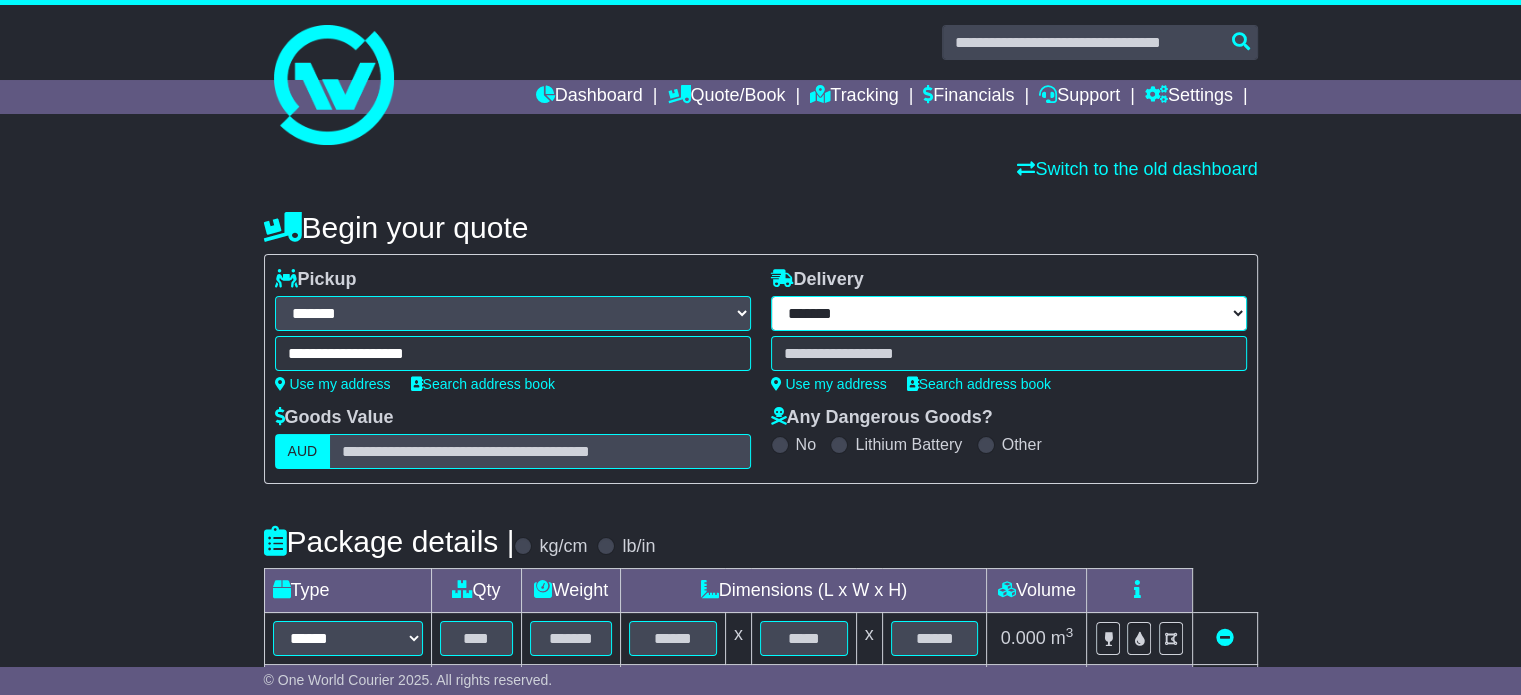 click on "**********" at bounding box center (1009, 313) 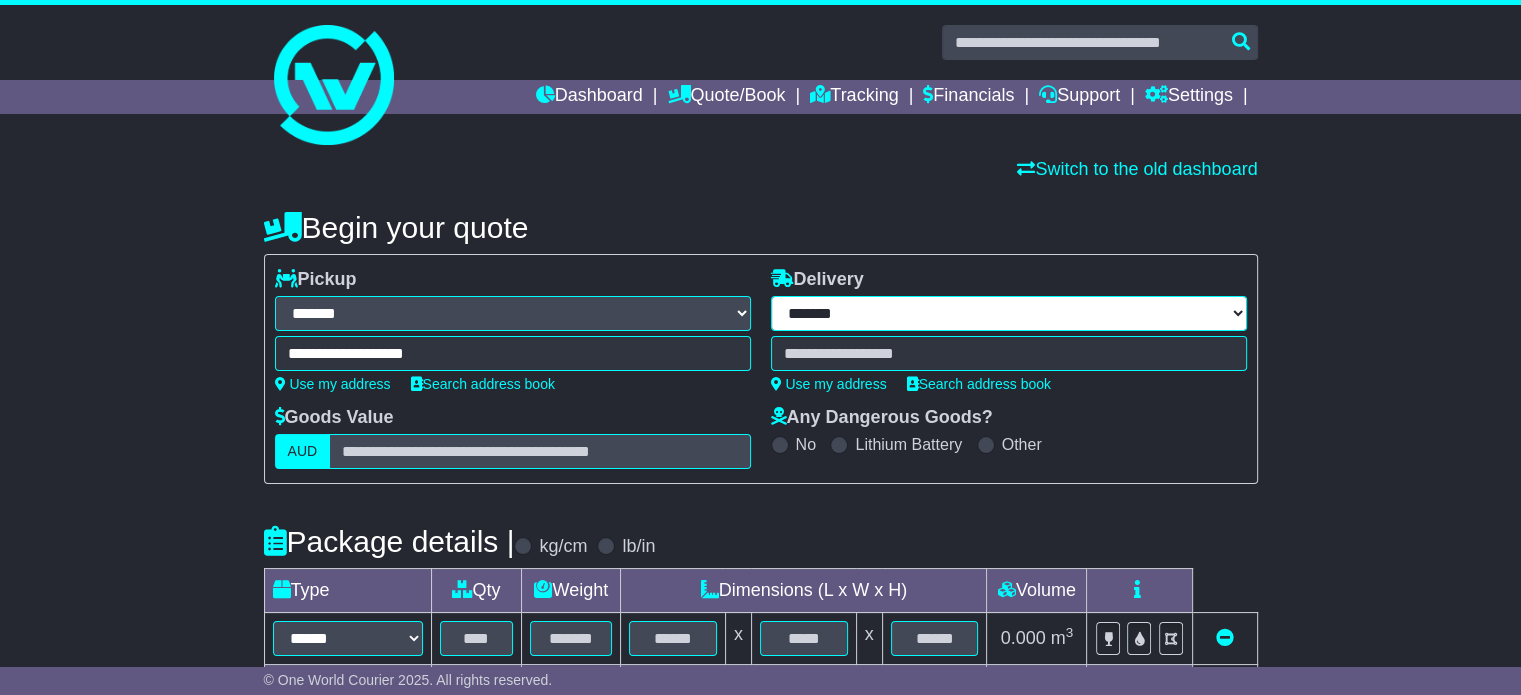 select on "***" 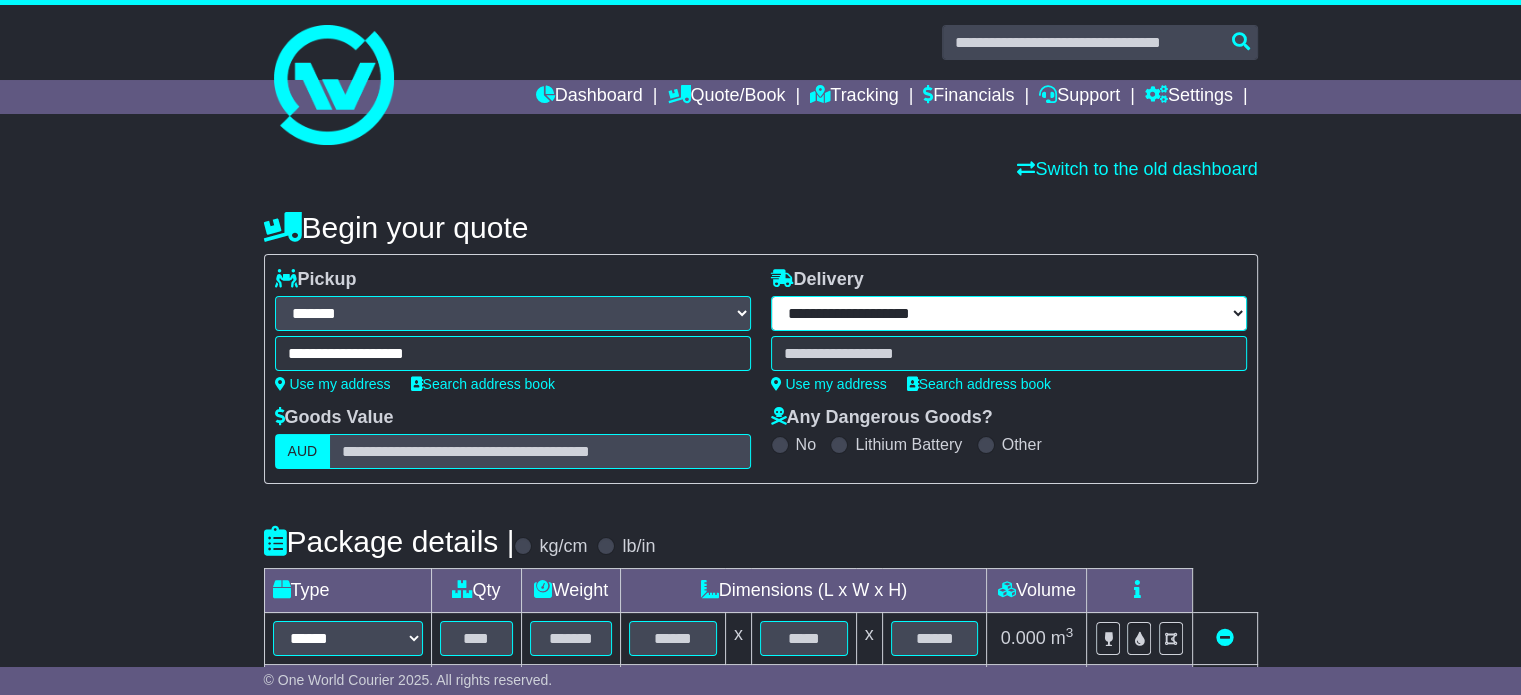 click on "**********" at bounding box center [1009, 313] 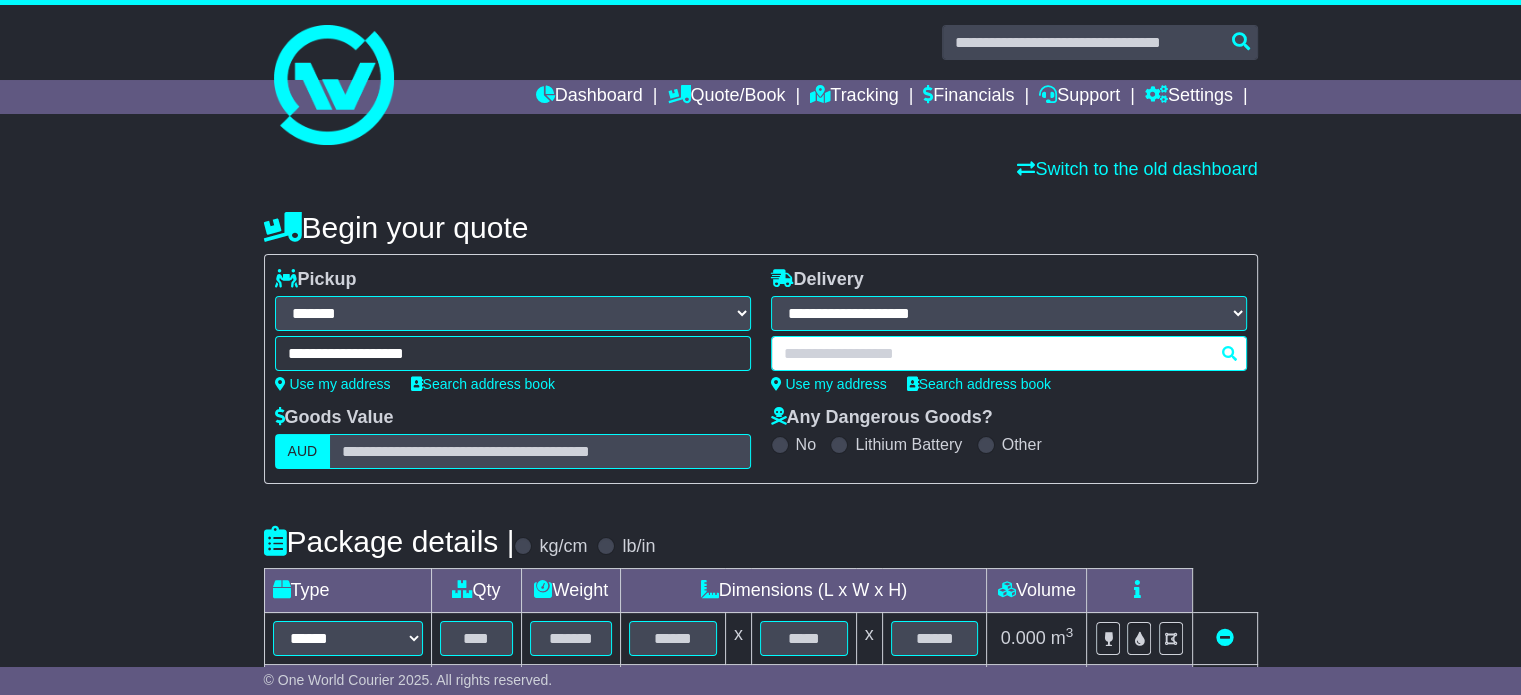 click at bounding box center [1009, 353] 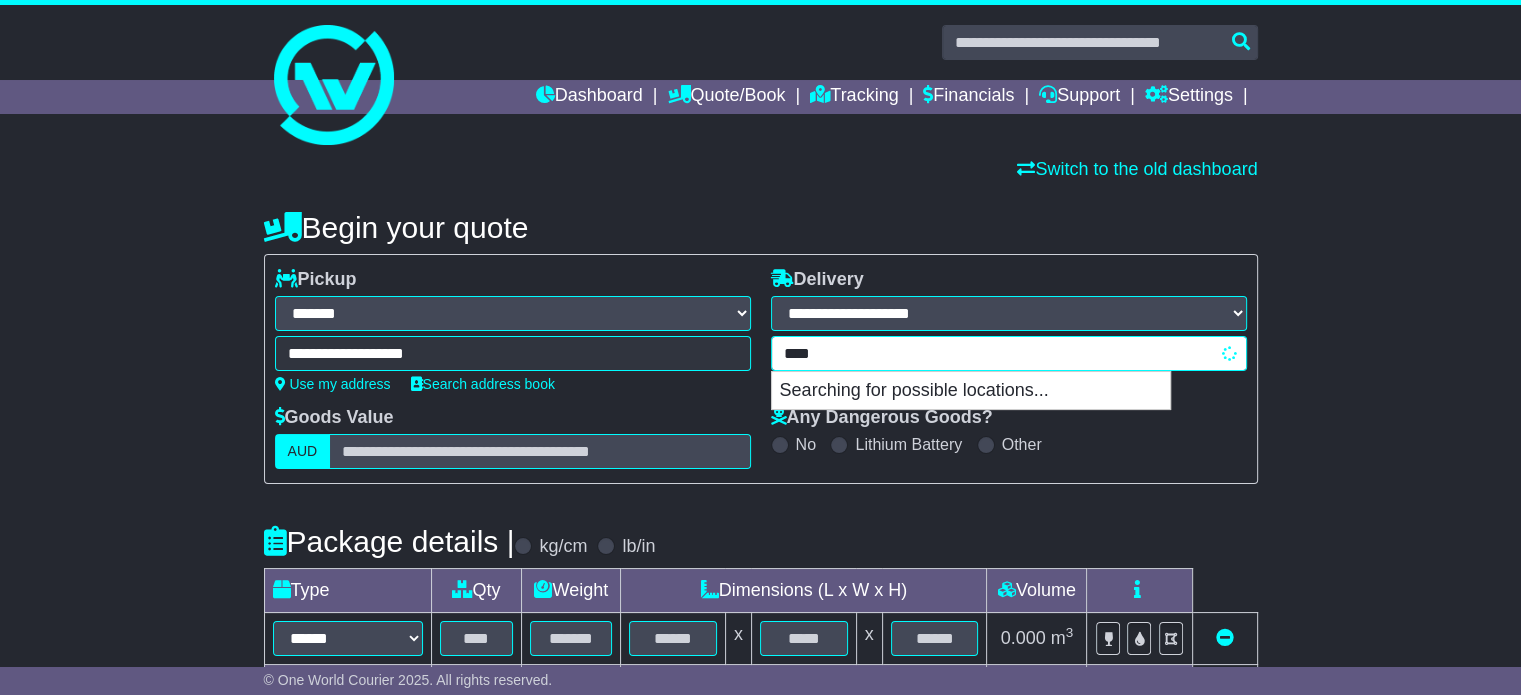 type on "*****" 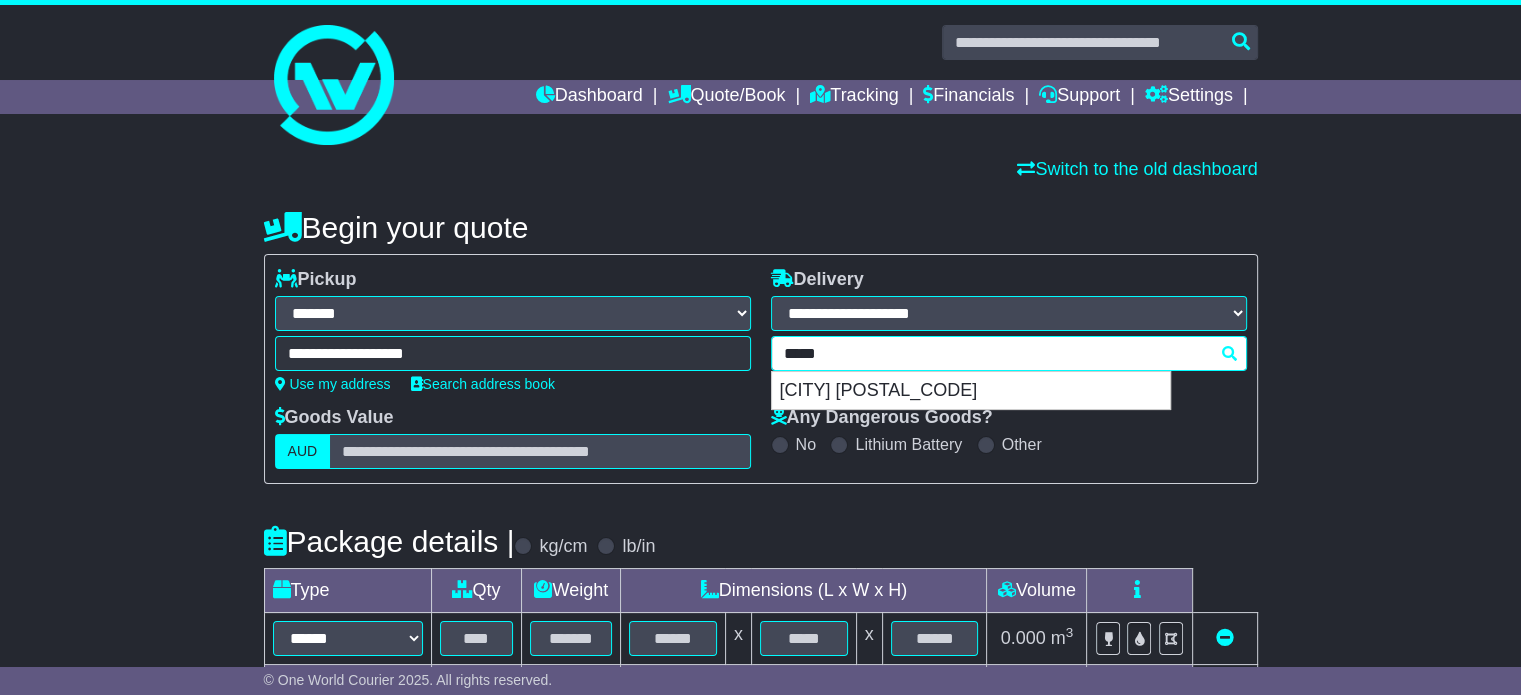 click on "[MASKED_DATA] [POSTAL_CODE] [CITY] [POSTAL_CODE]" at bounding box center (1009, 353) 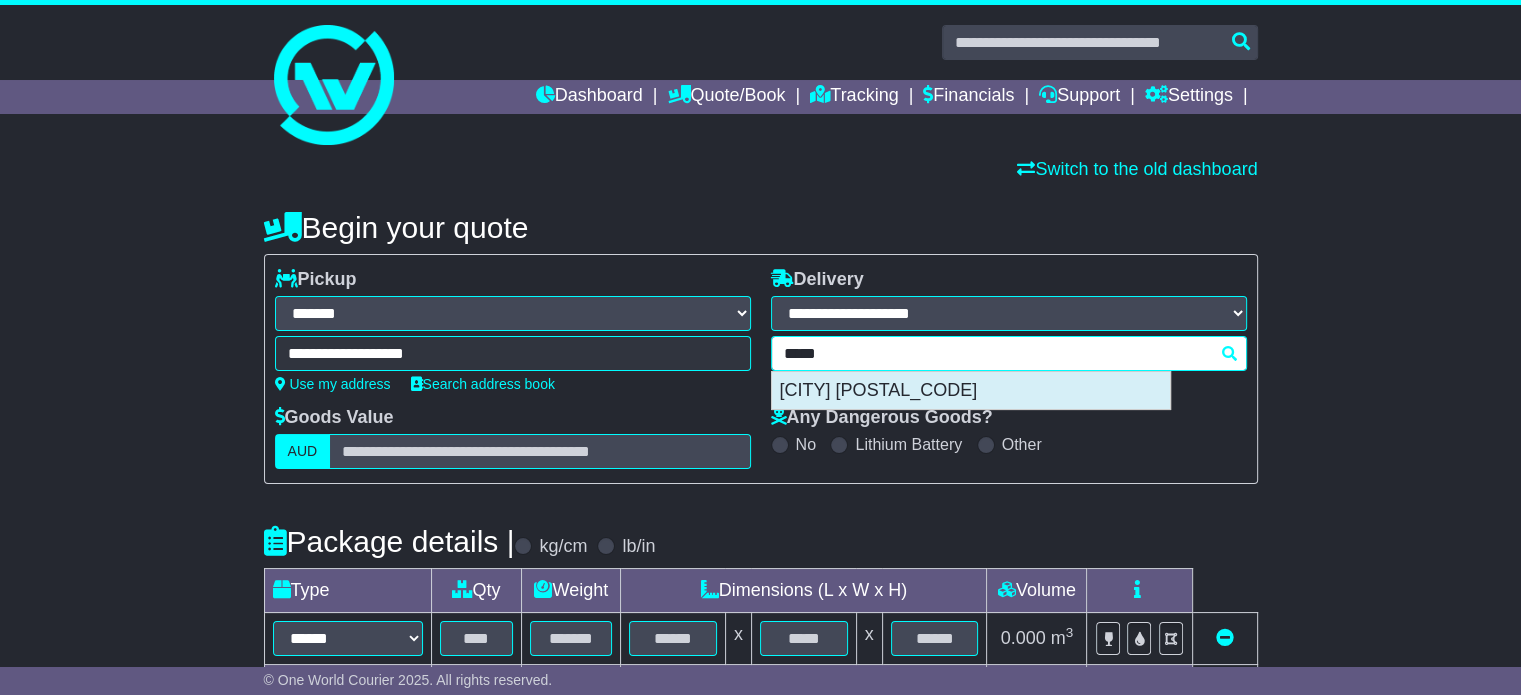 click on "[CITY] [POSTAL_CODE]" at bounding box center [971, 391] 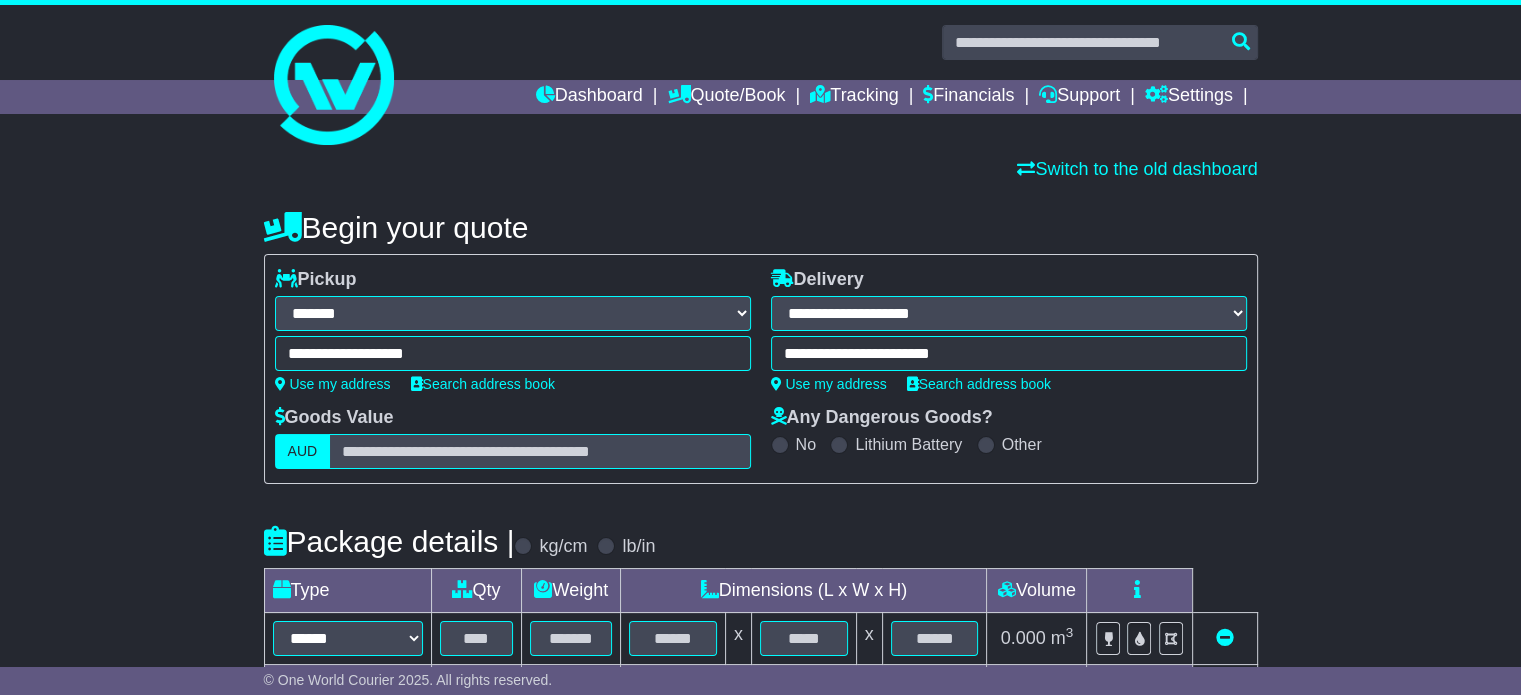 type on "**********" 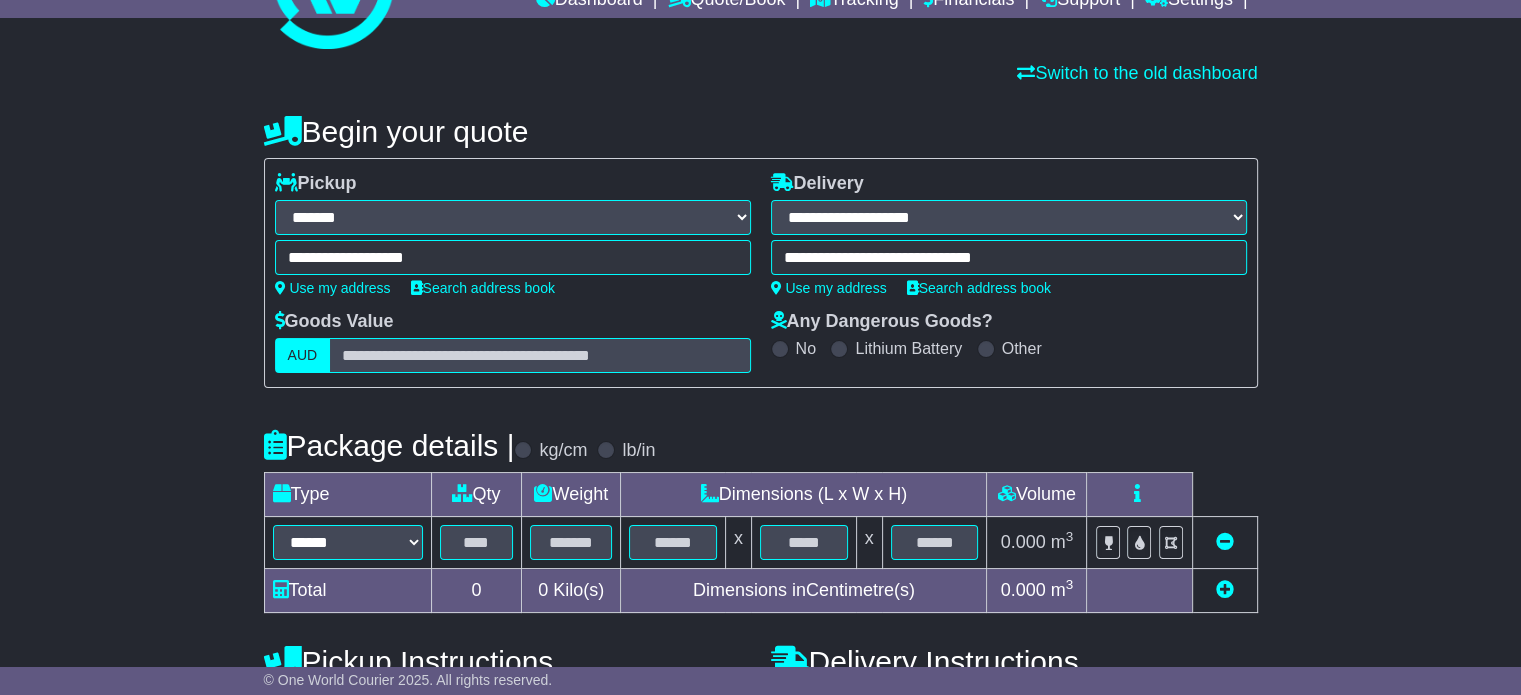 scroll, scrollTop: 200, scrollLeft: 0, axis: vertical 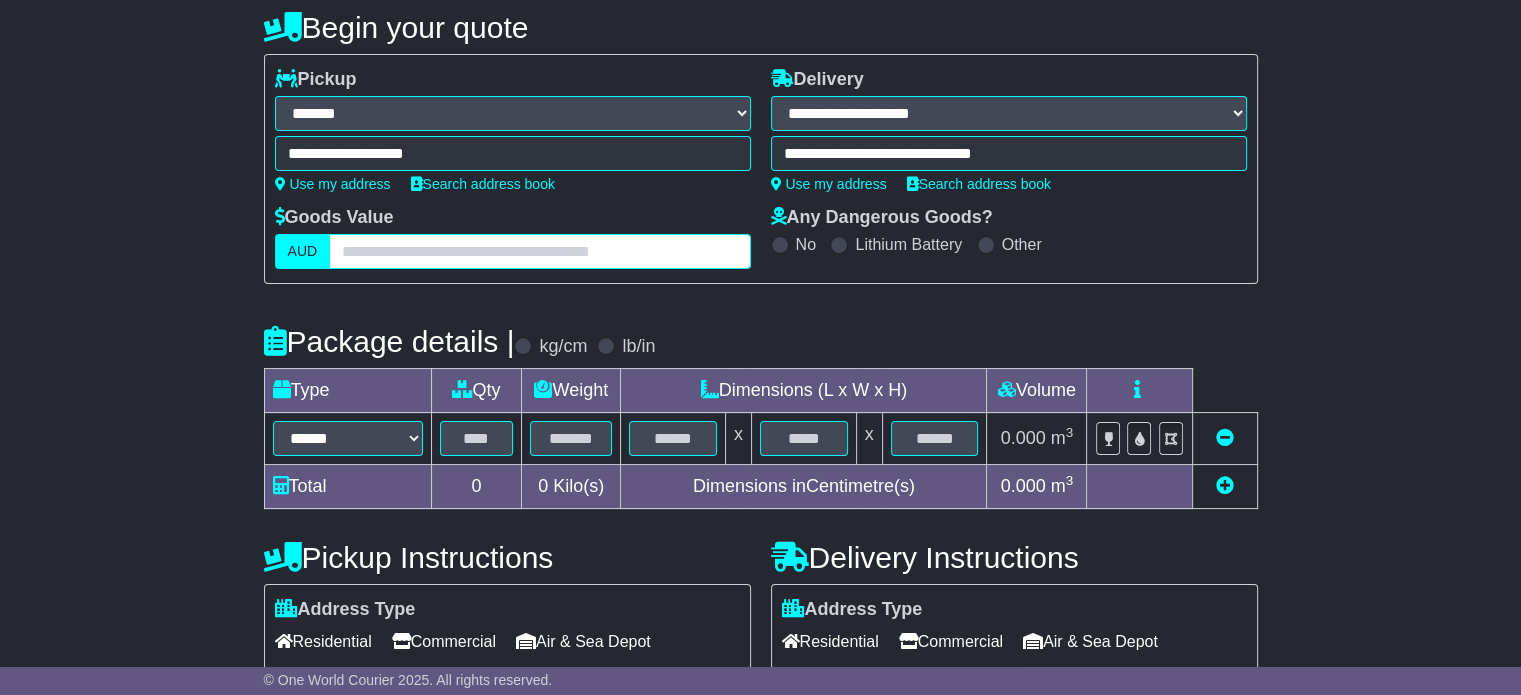 drag, startPoint x: 595, startPoint y: 250, endPoint x: 630, endPoint y: 250, distance: 35 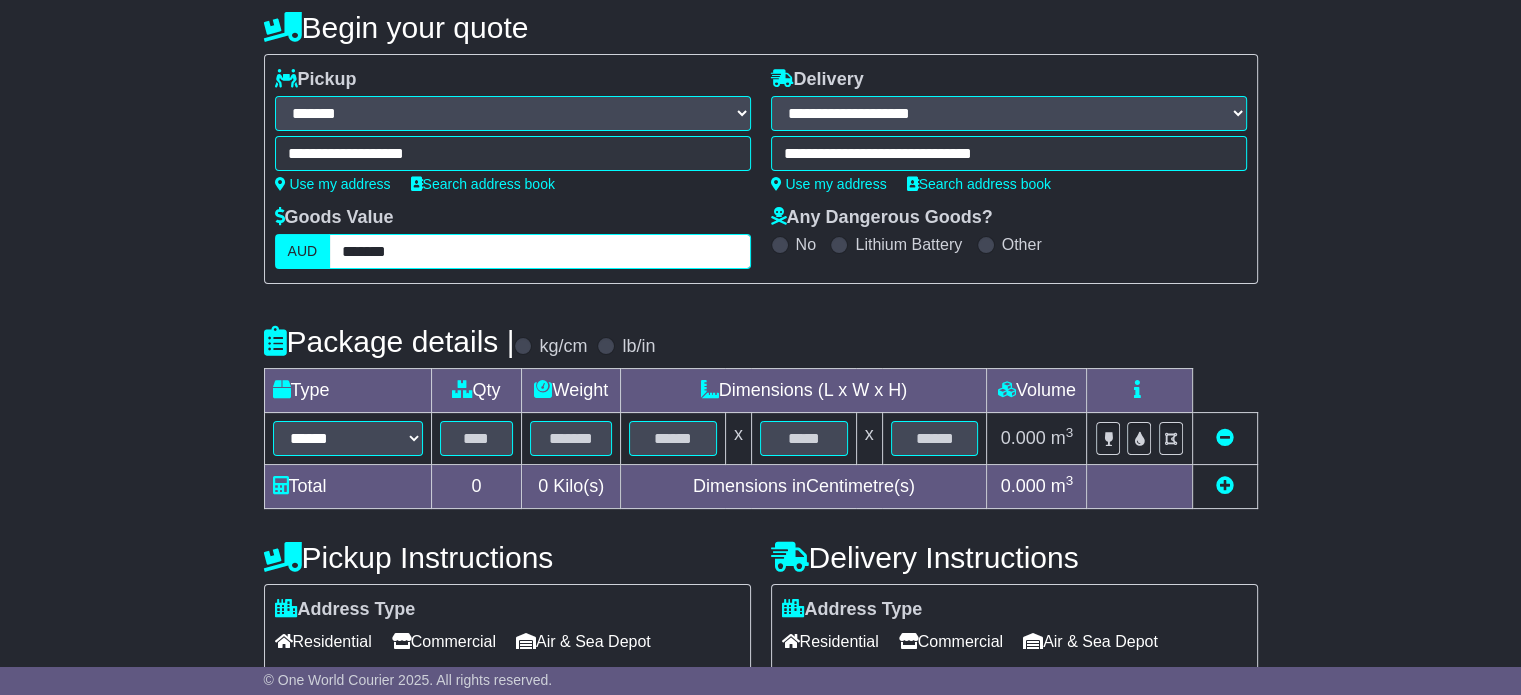 type on "*******" 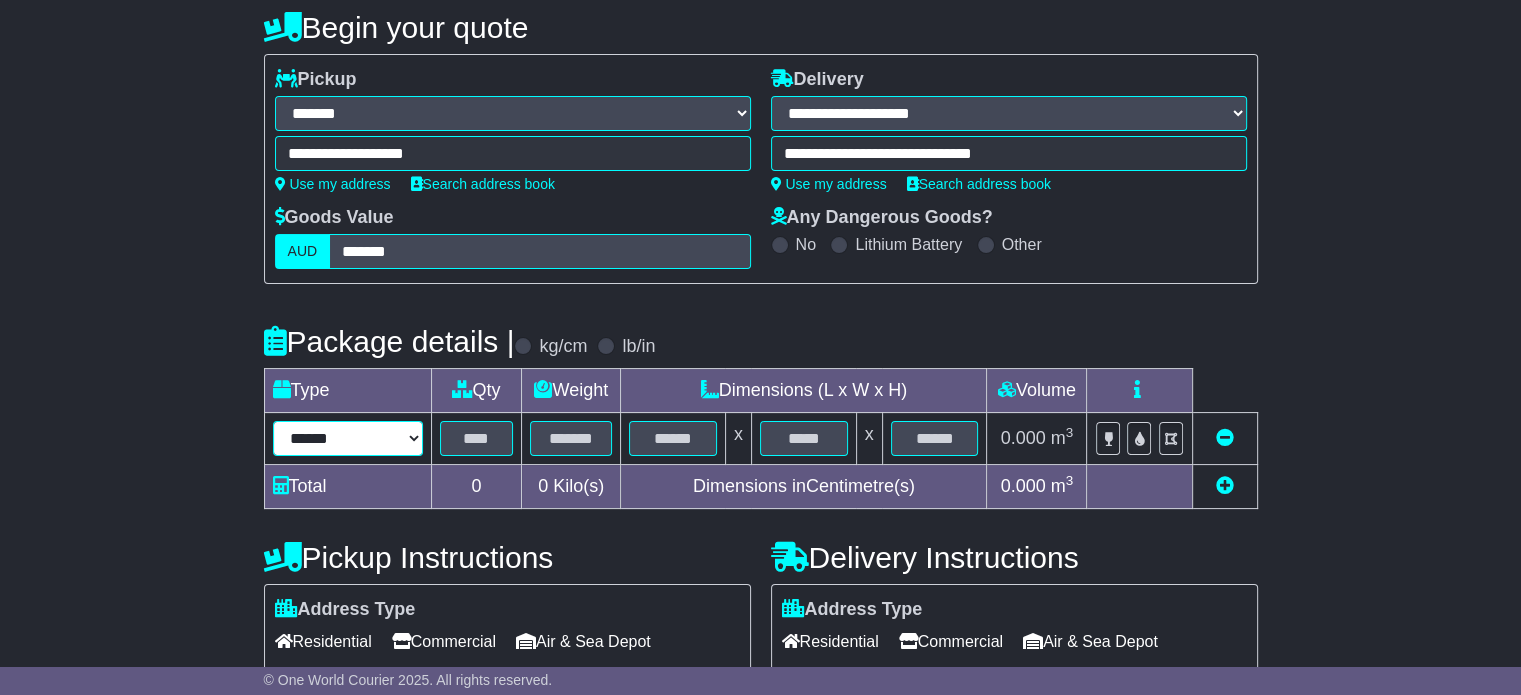 click on "****** ****** *** ******** ***** **** **** ****** *** *******" at bounding box center [348, 438] 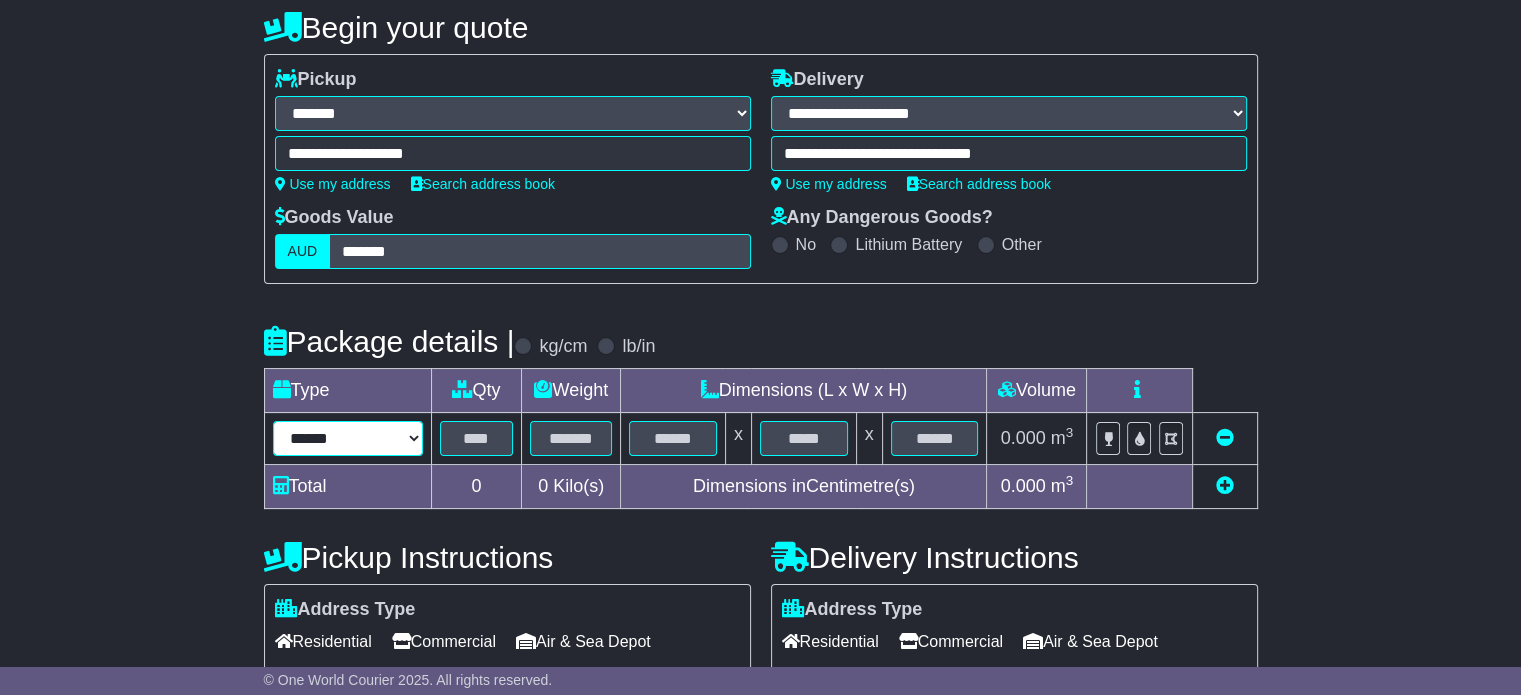 select on "*****" 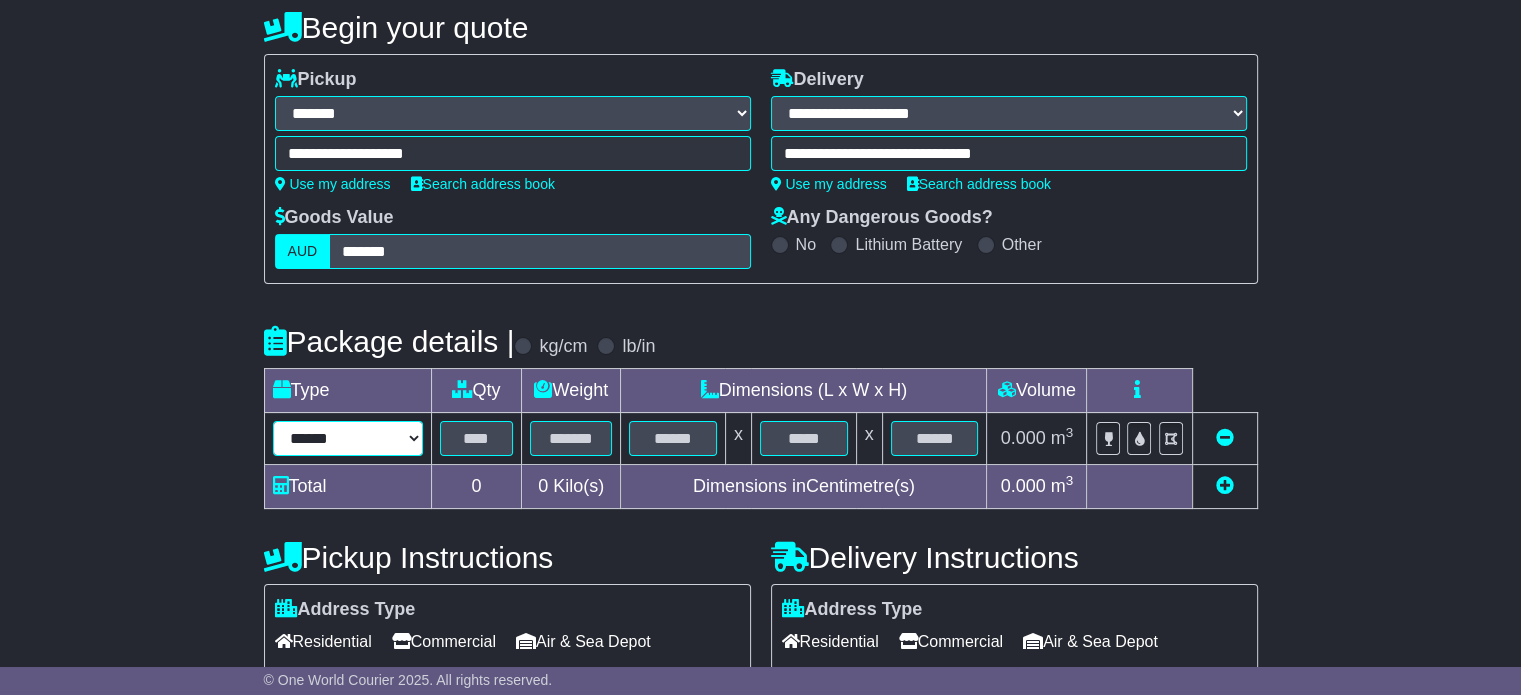 click on "****** ****** *** ******** ***** **** **** ****** *** *******" at bounding box center (348, 438) 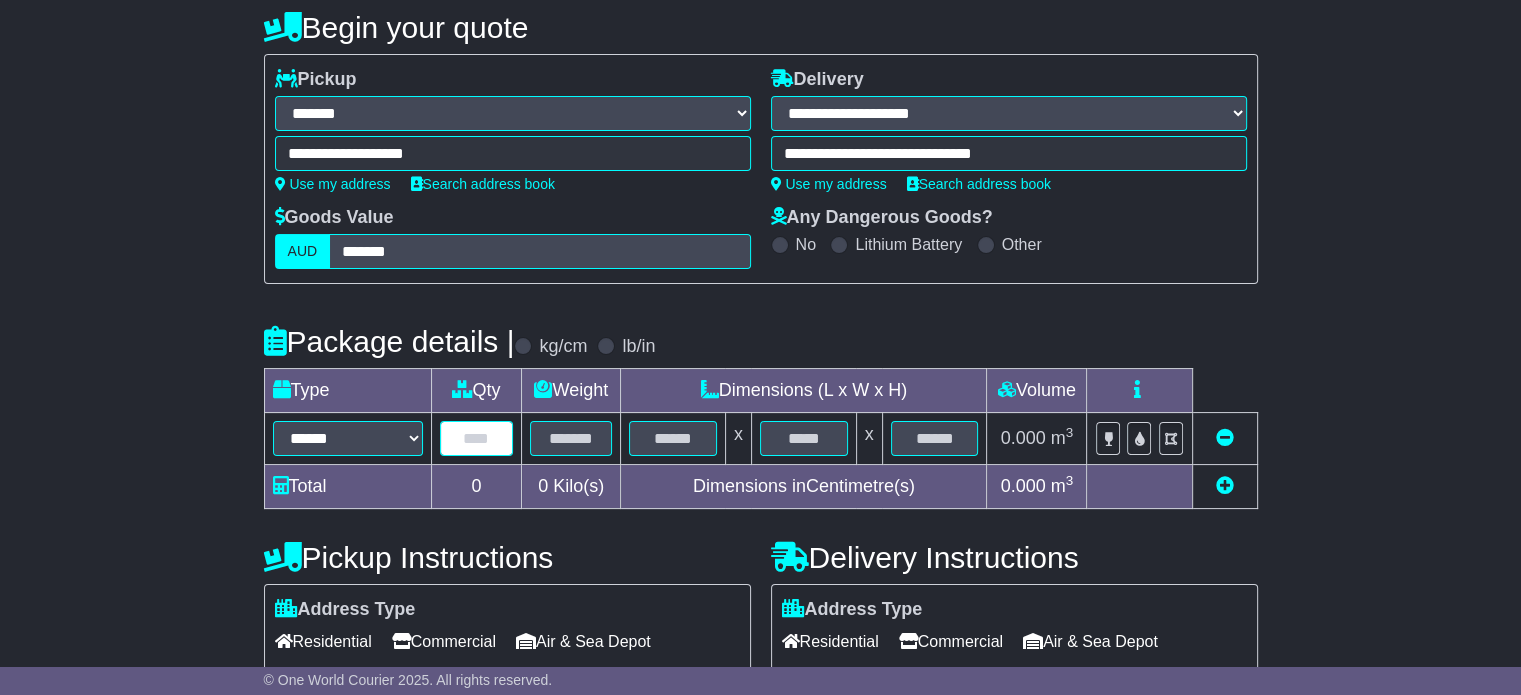 click at bounding box center (477, 438) 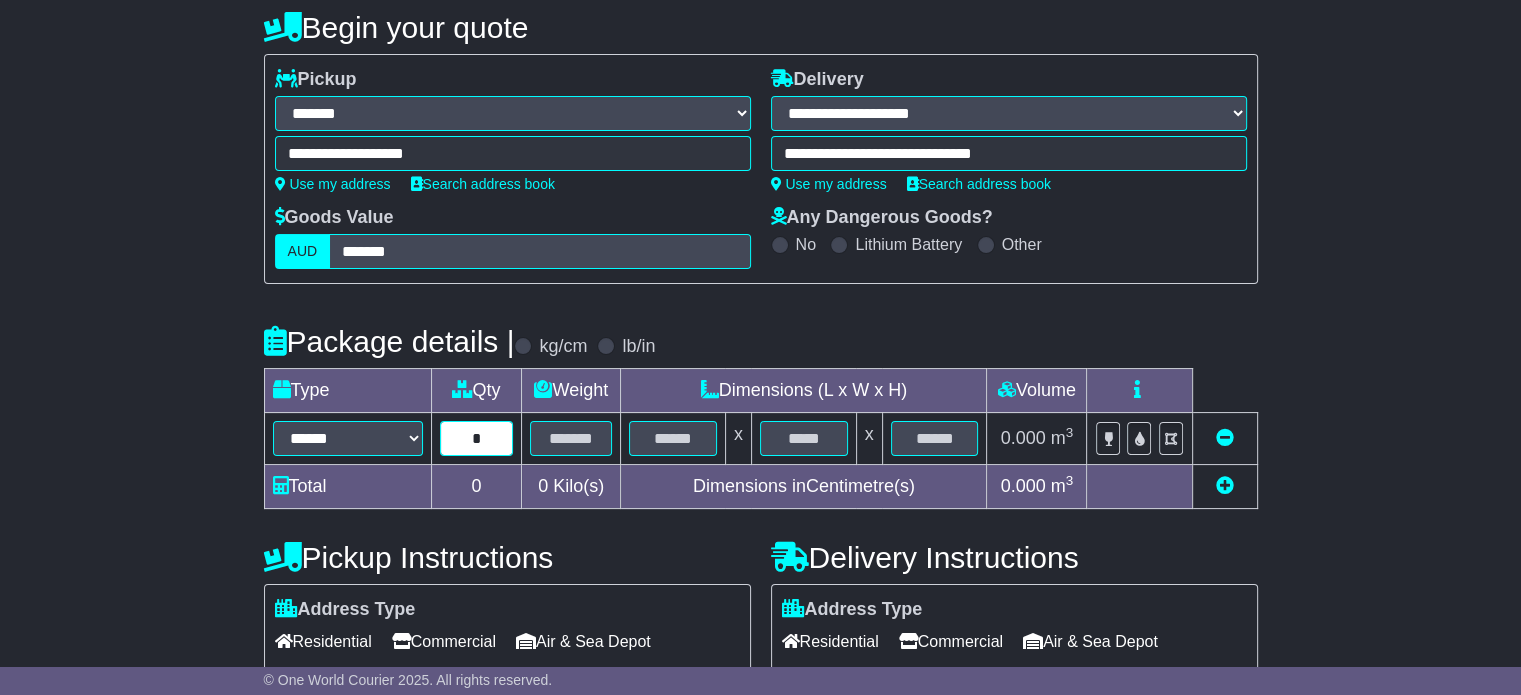 type on "*" 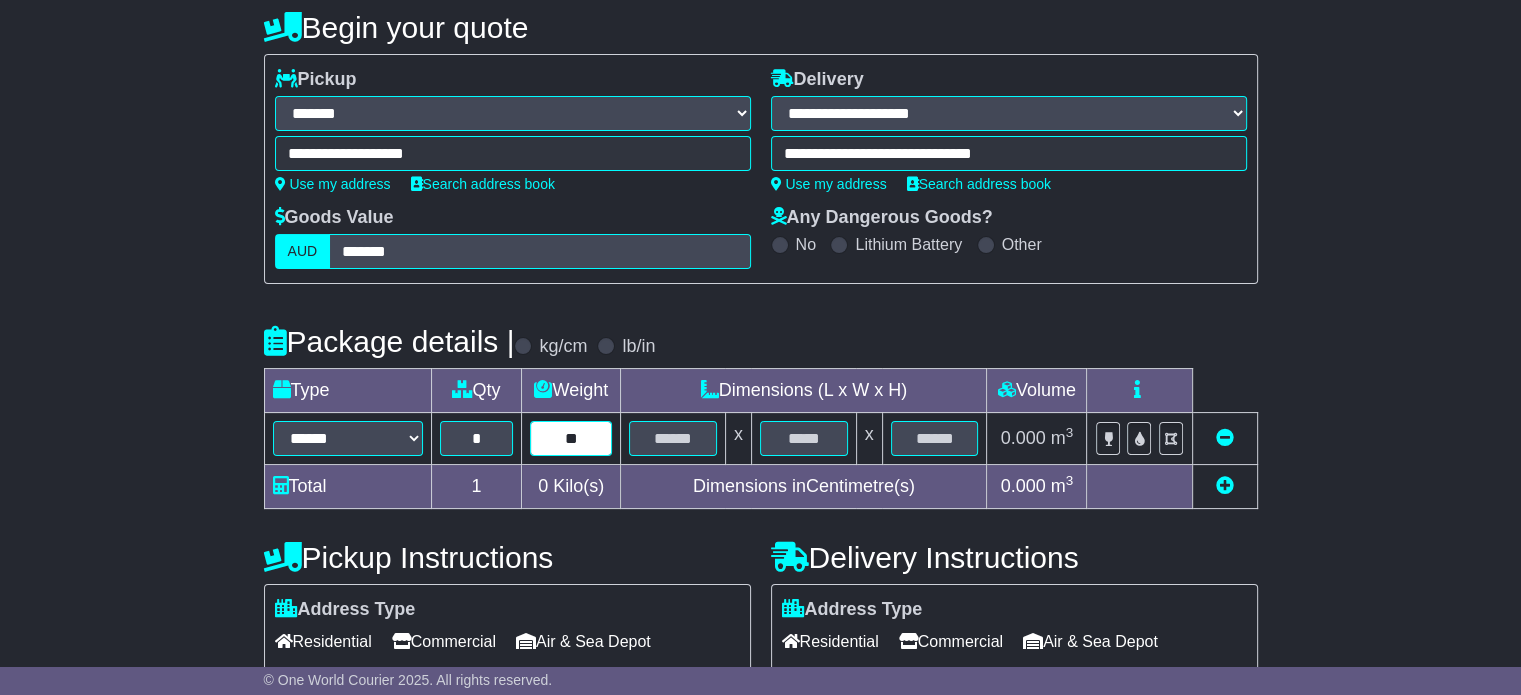type on "**" 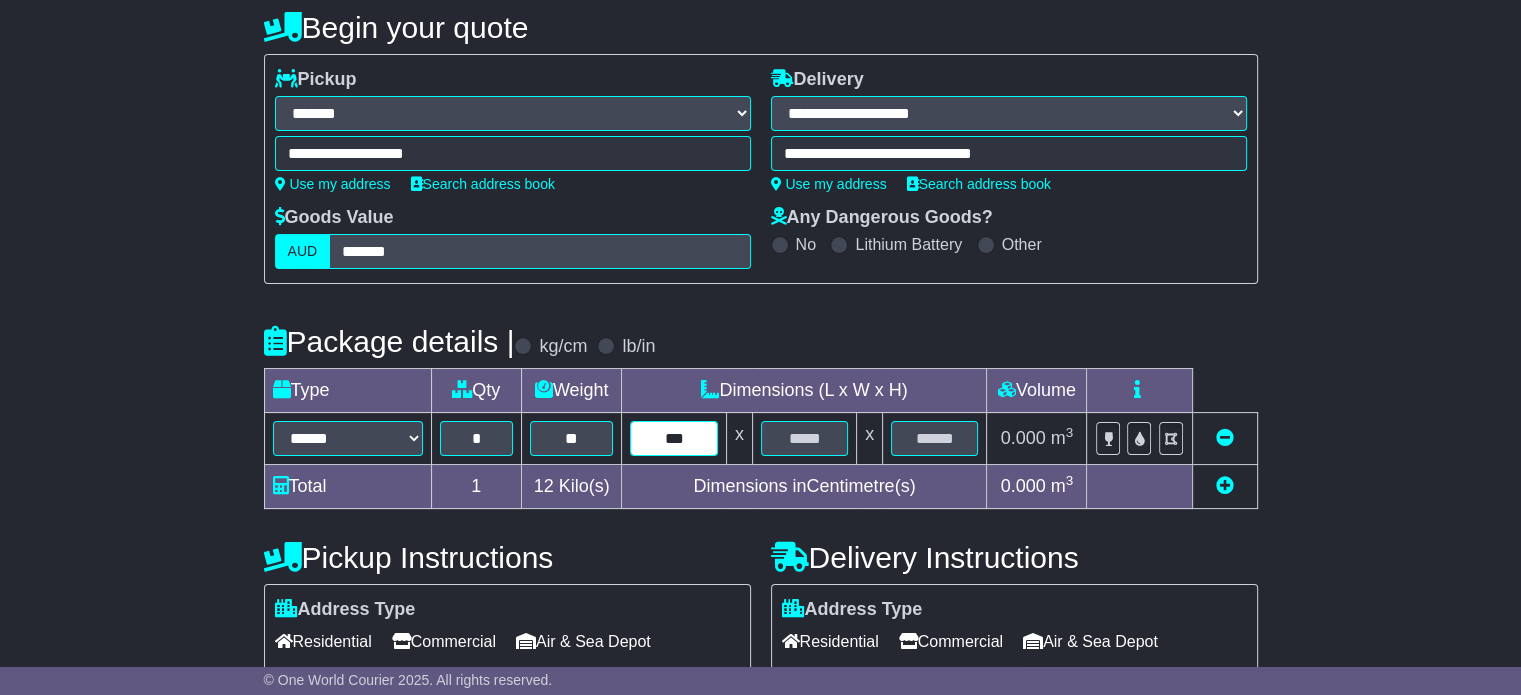 type on "***" 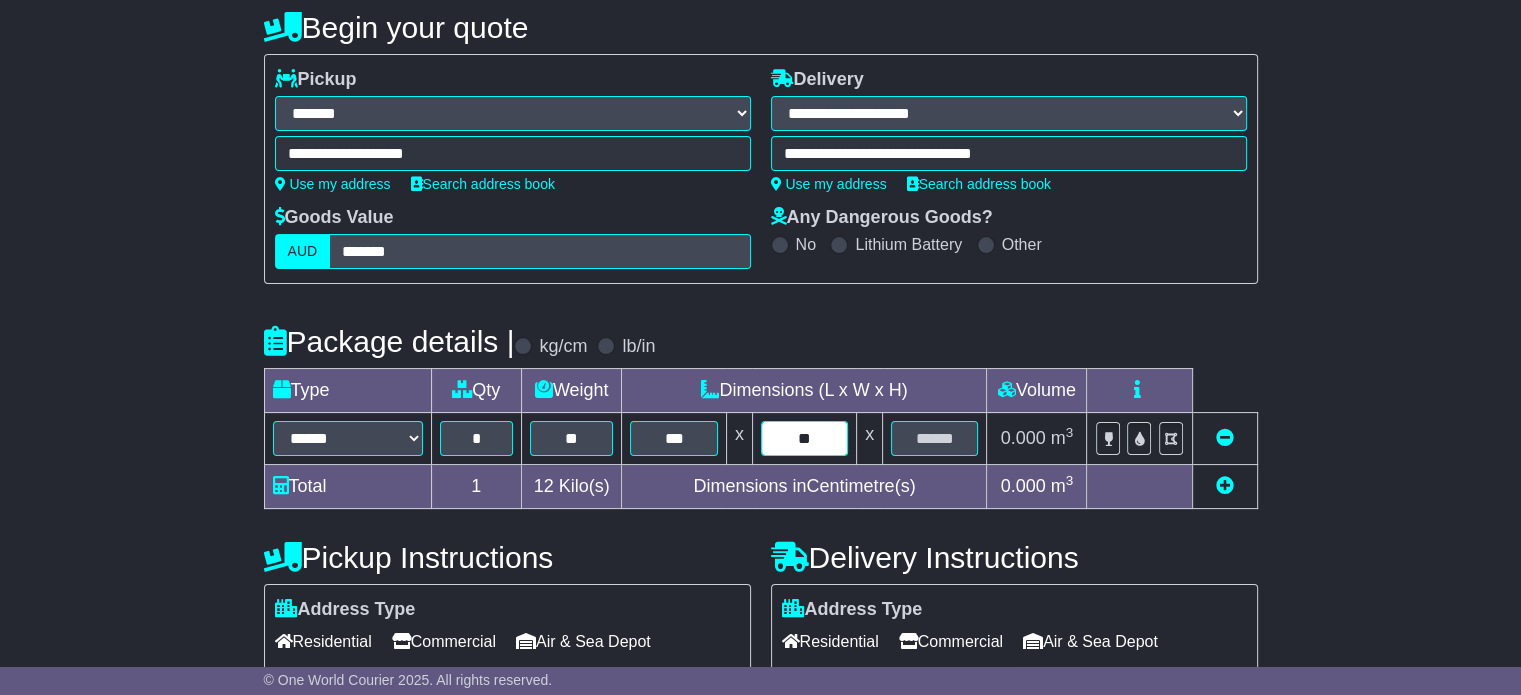type on "**" 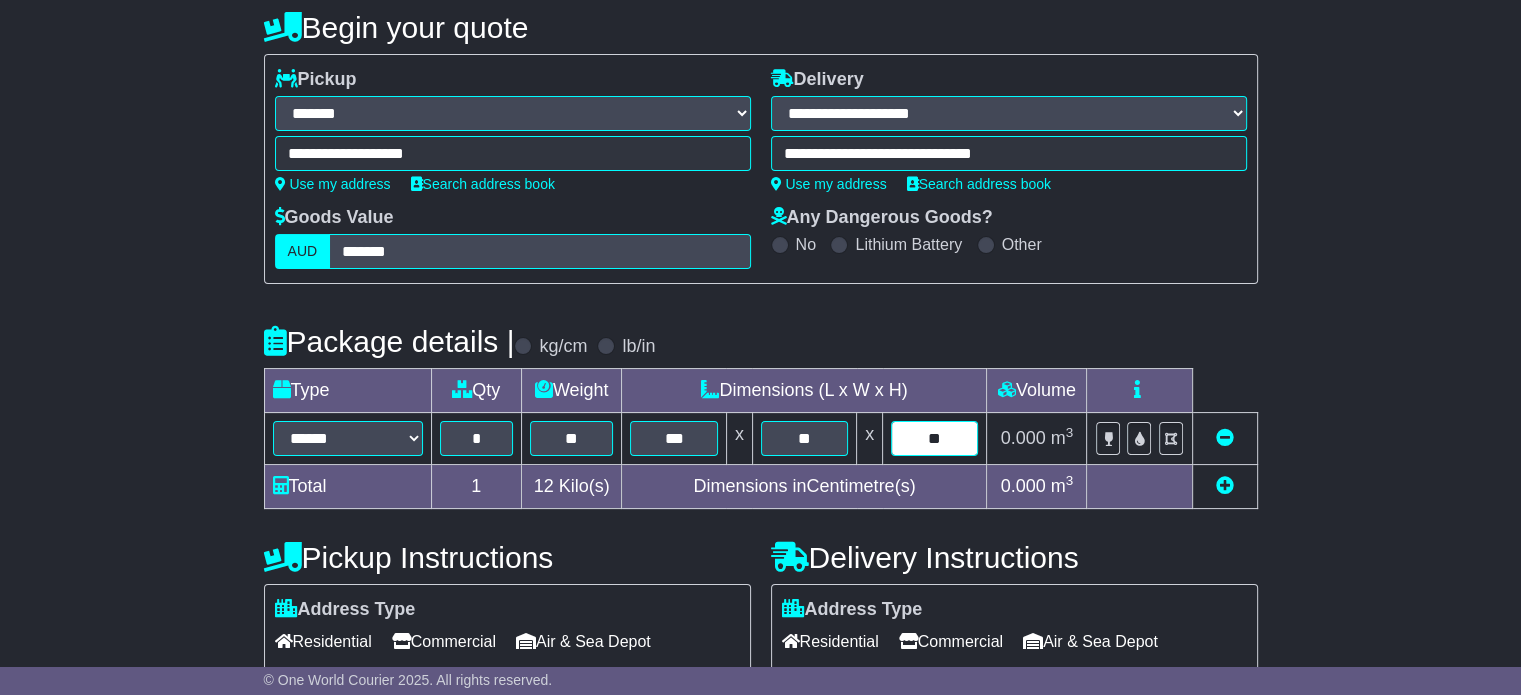 type on "**" 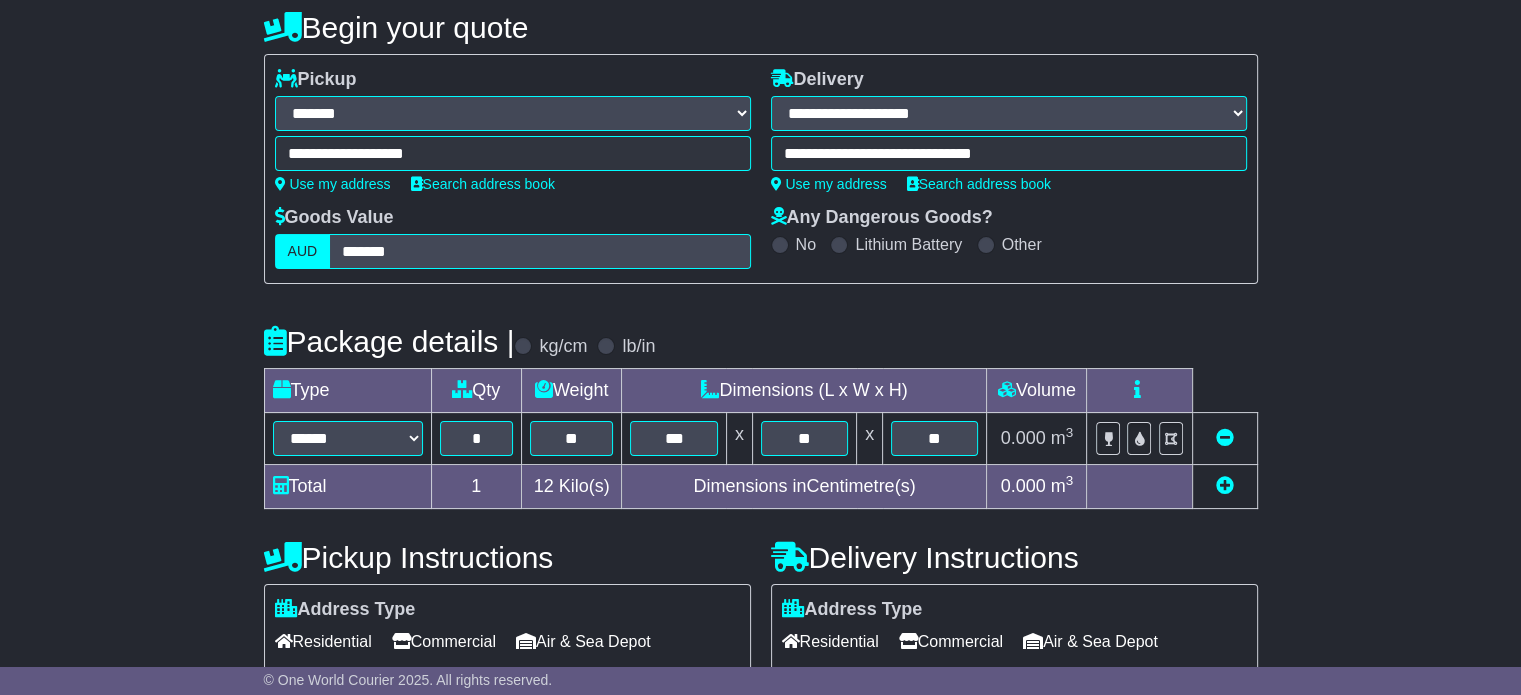 scroll, scrollTop: 617, scrollLeft: 0, axis: vertical 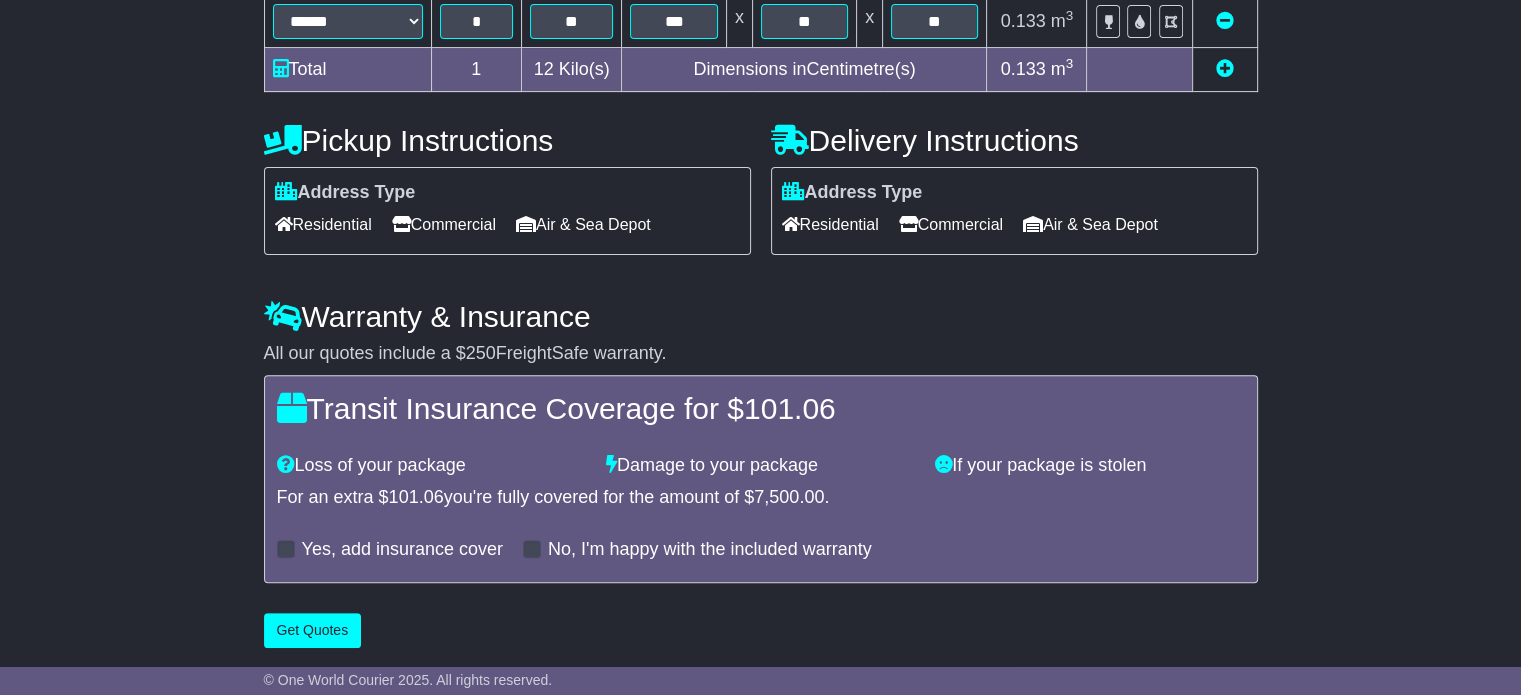 click on "Commercial" at bounding box center [444, 224] 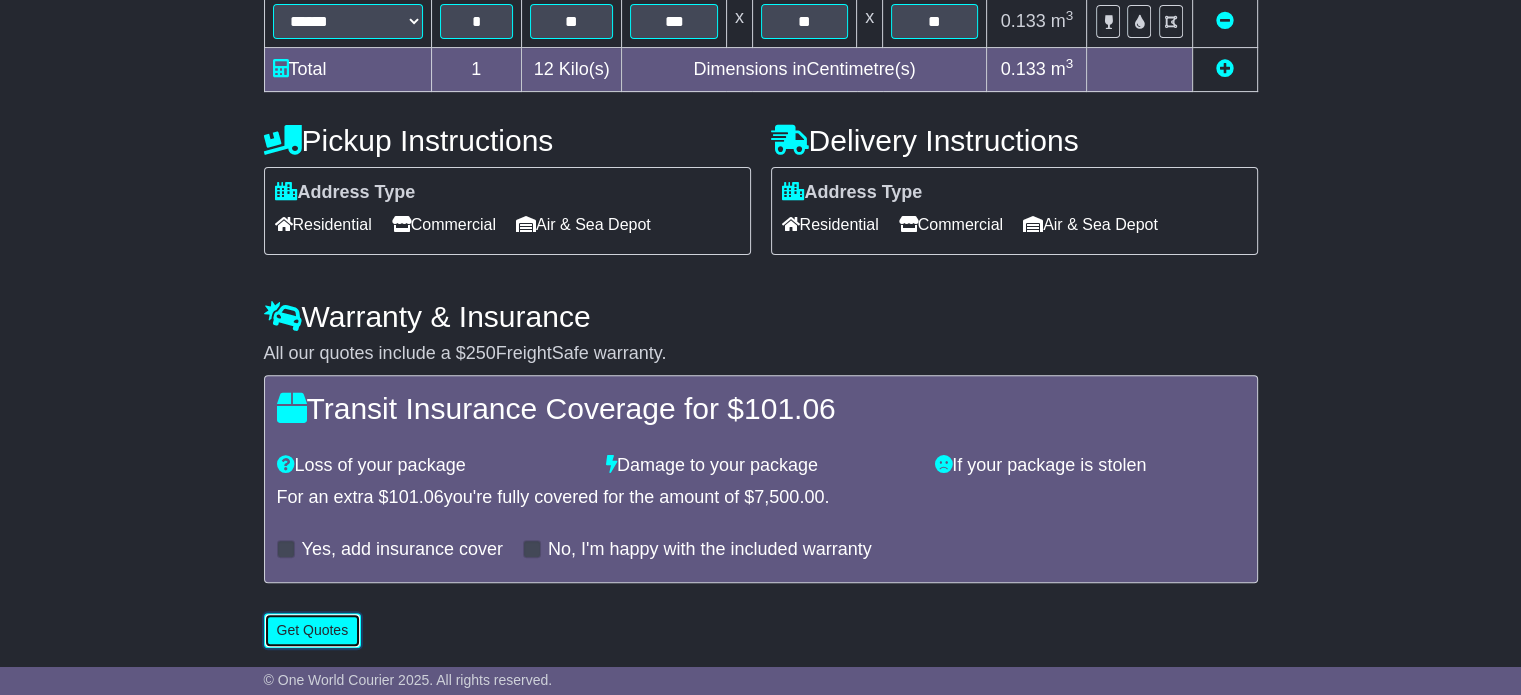 click on "Get Quotes" at bounding box center (313, 630) 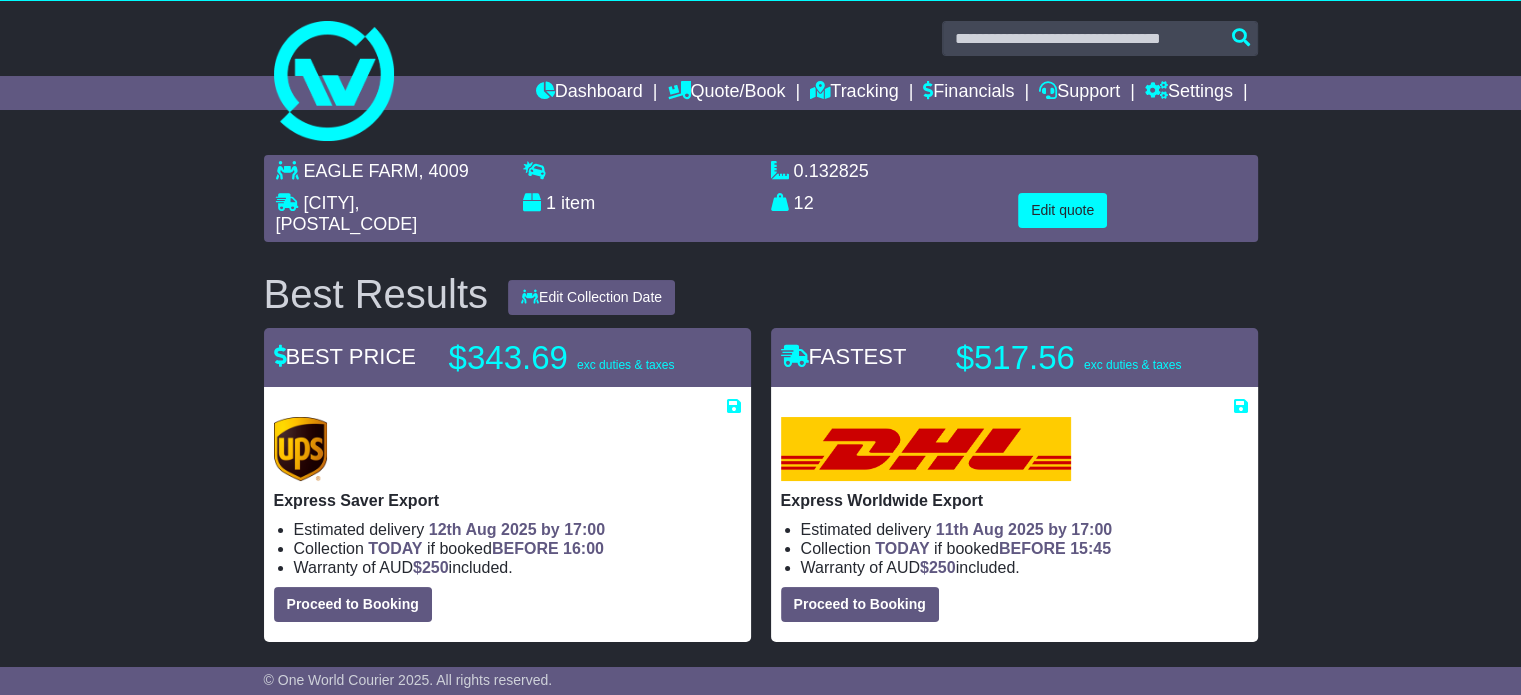 scroll, scrollTop: 0, scrollLeft: 0, axis: both 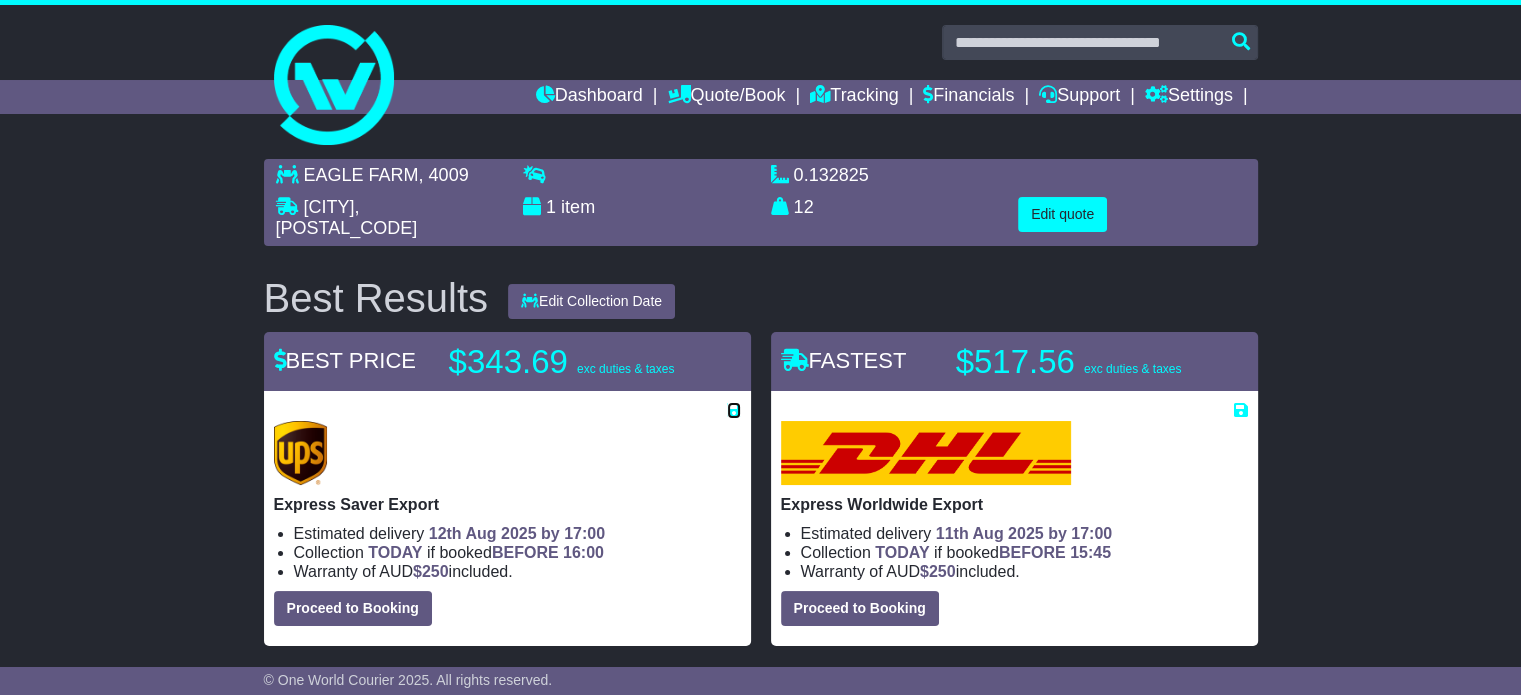 click at bounding box center [734, 410] 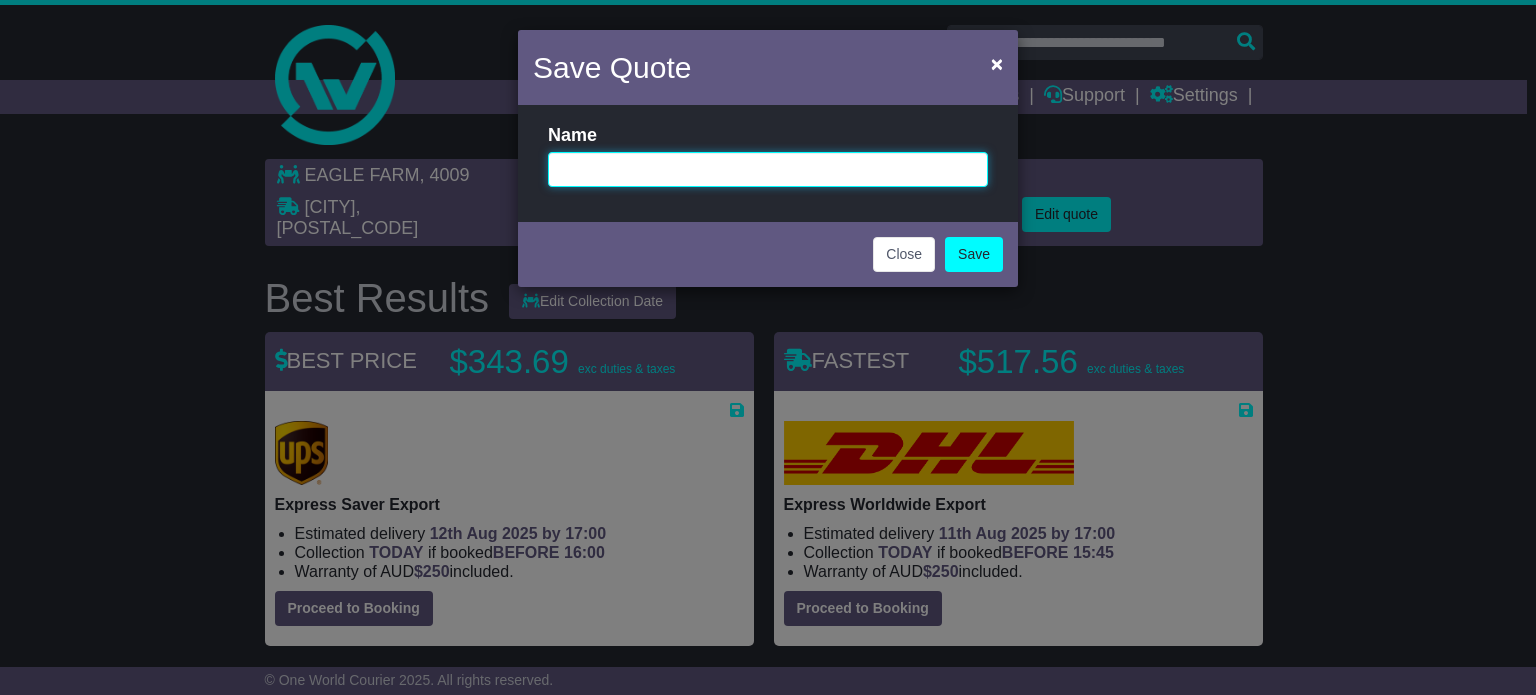 click at bounding box center (768, 169) 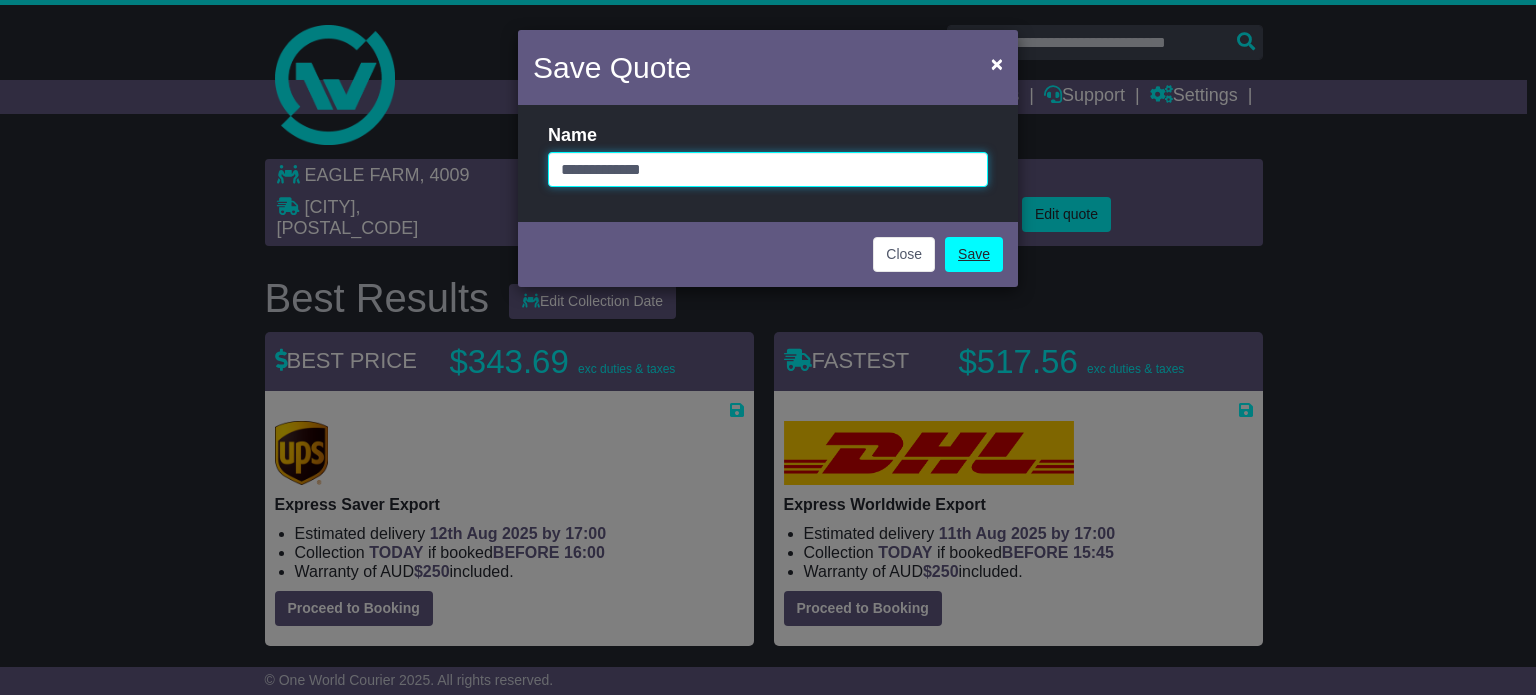 type on "**********" 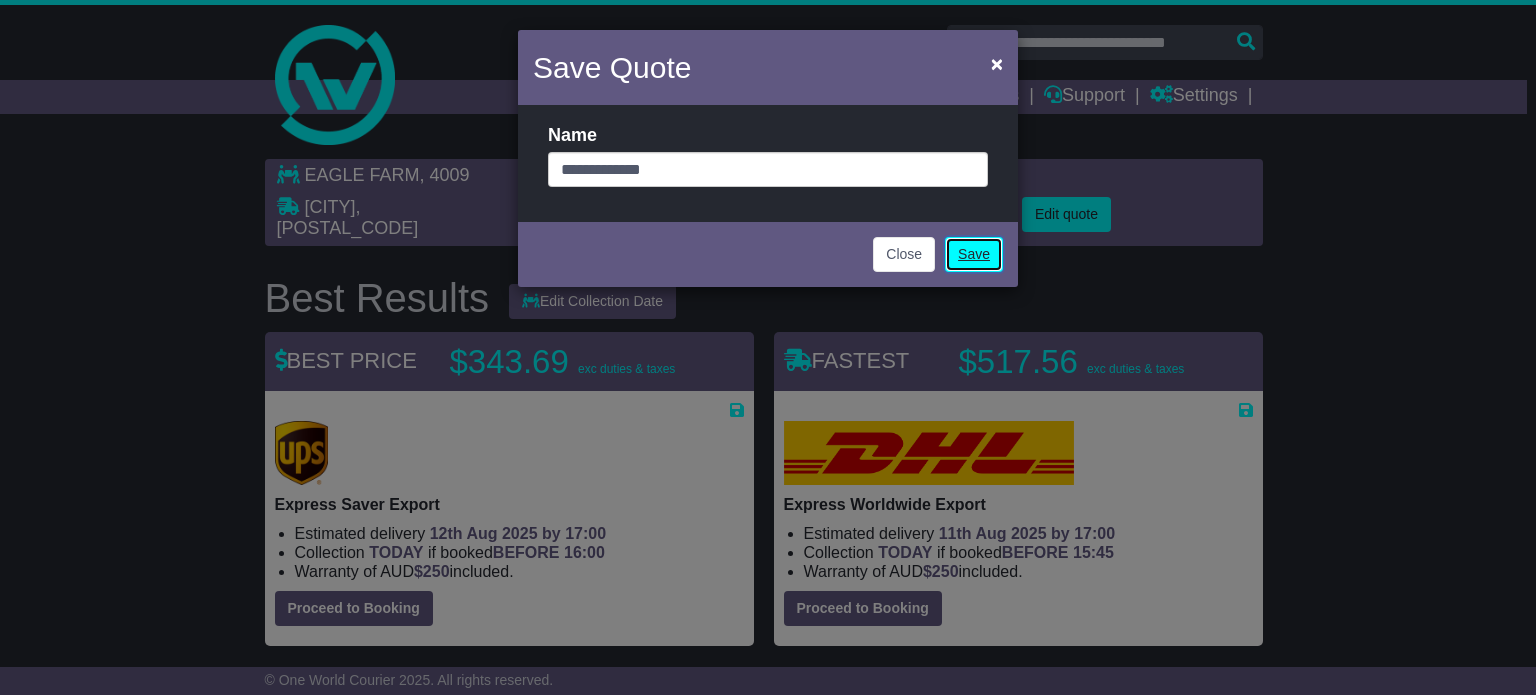 click on "Save" at bounding box center [974, 254] 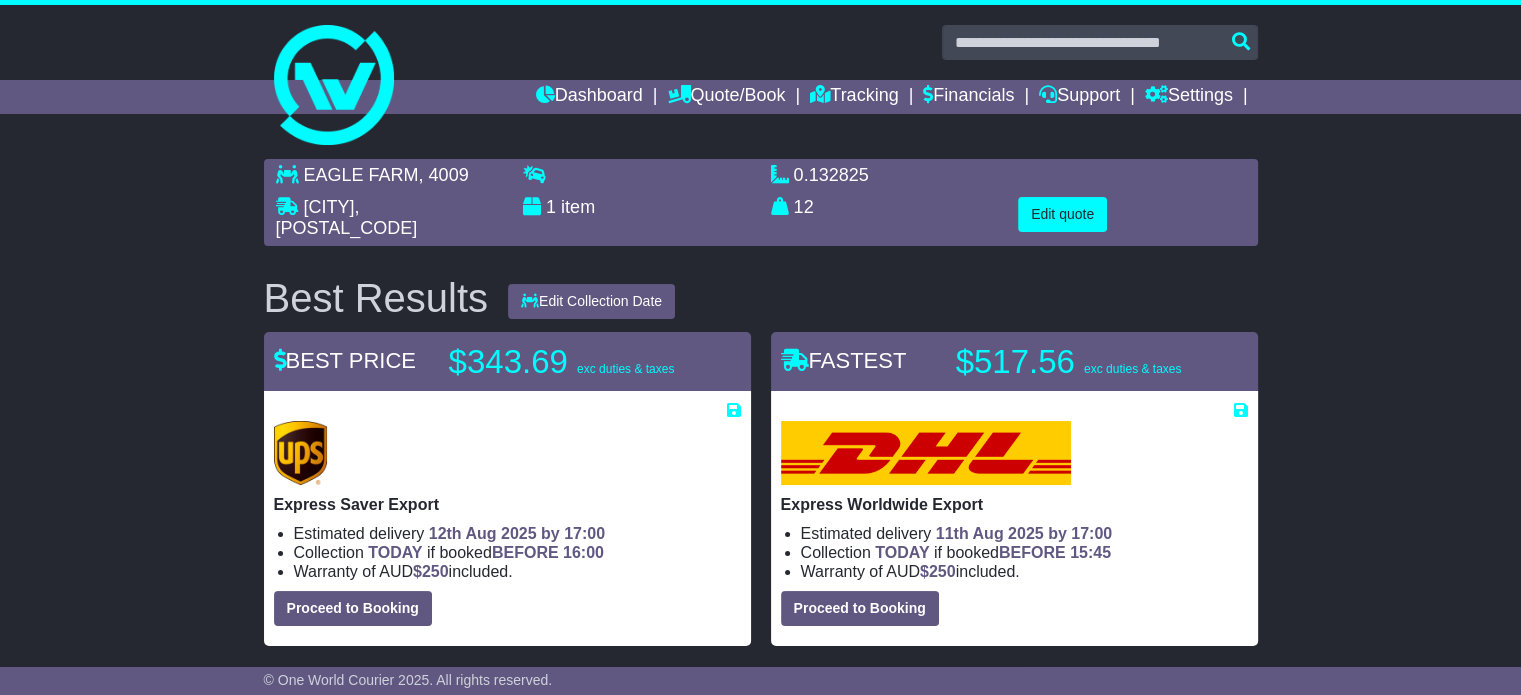 click on "$517.56
exc duties & taxes" at bounding box center (1081, 362) 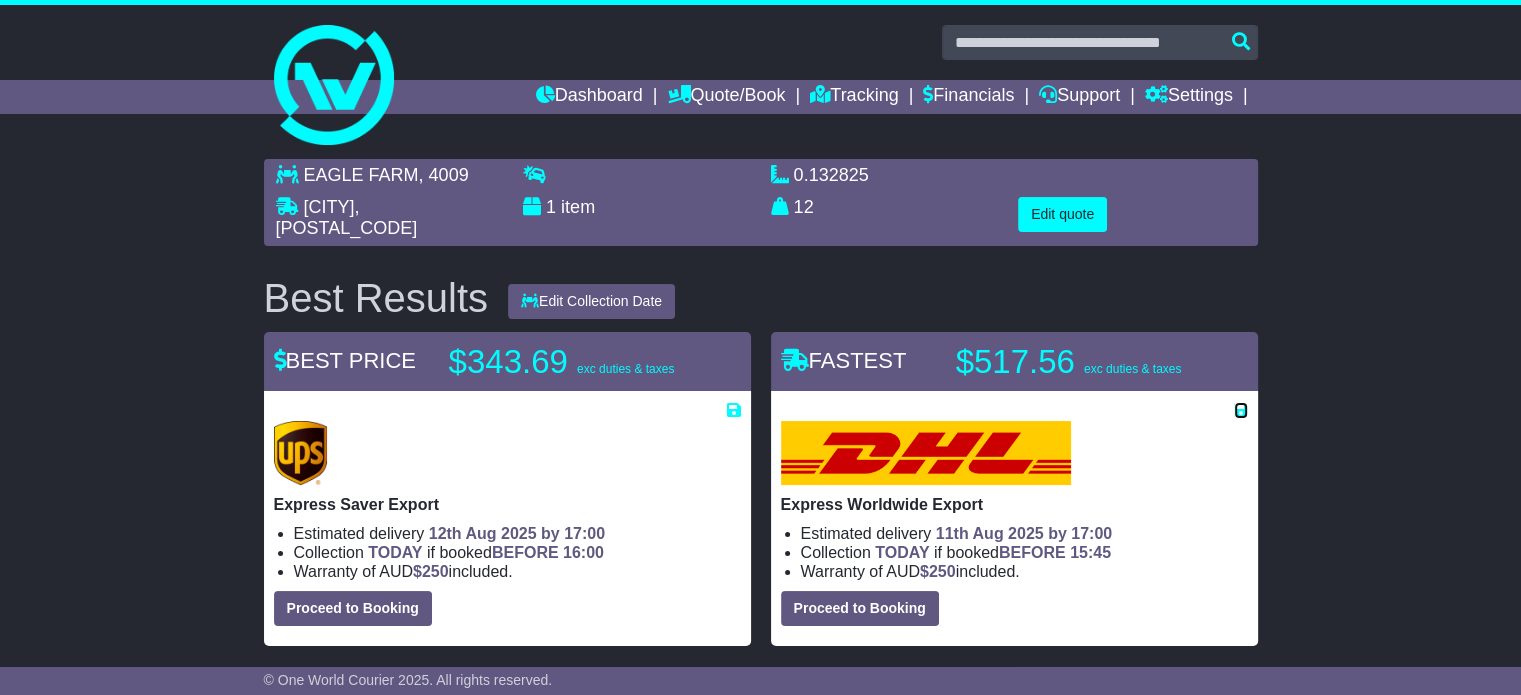 click at bounding box center (1241, 410) 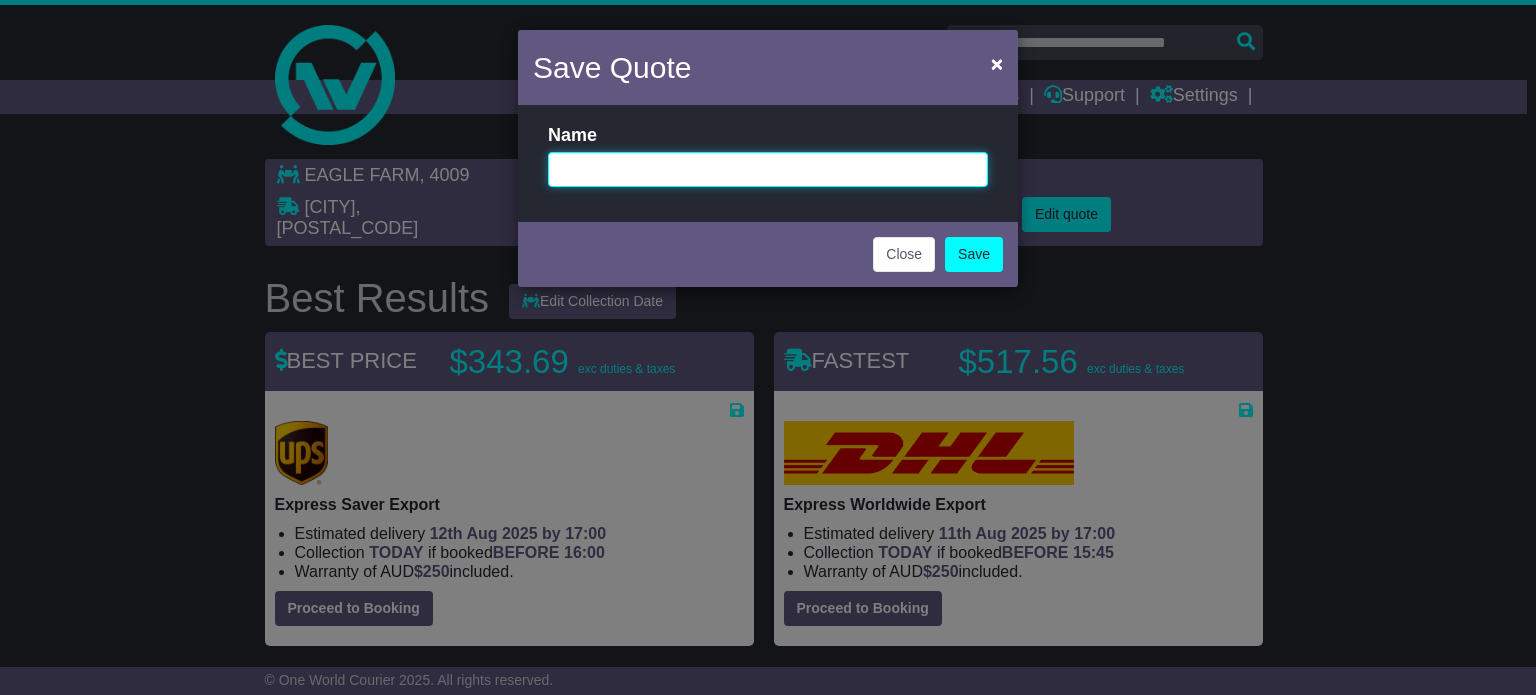 click at bounding box center (768, 169) 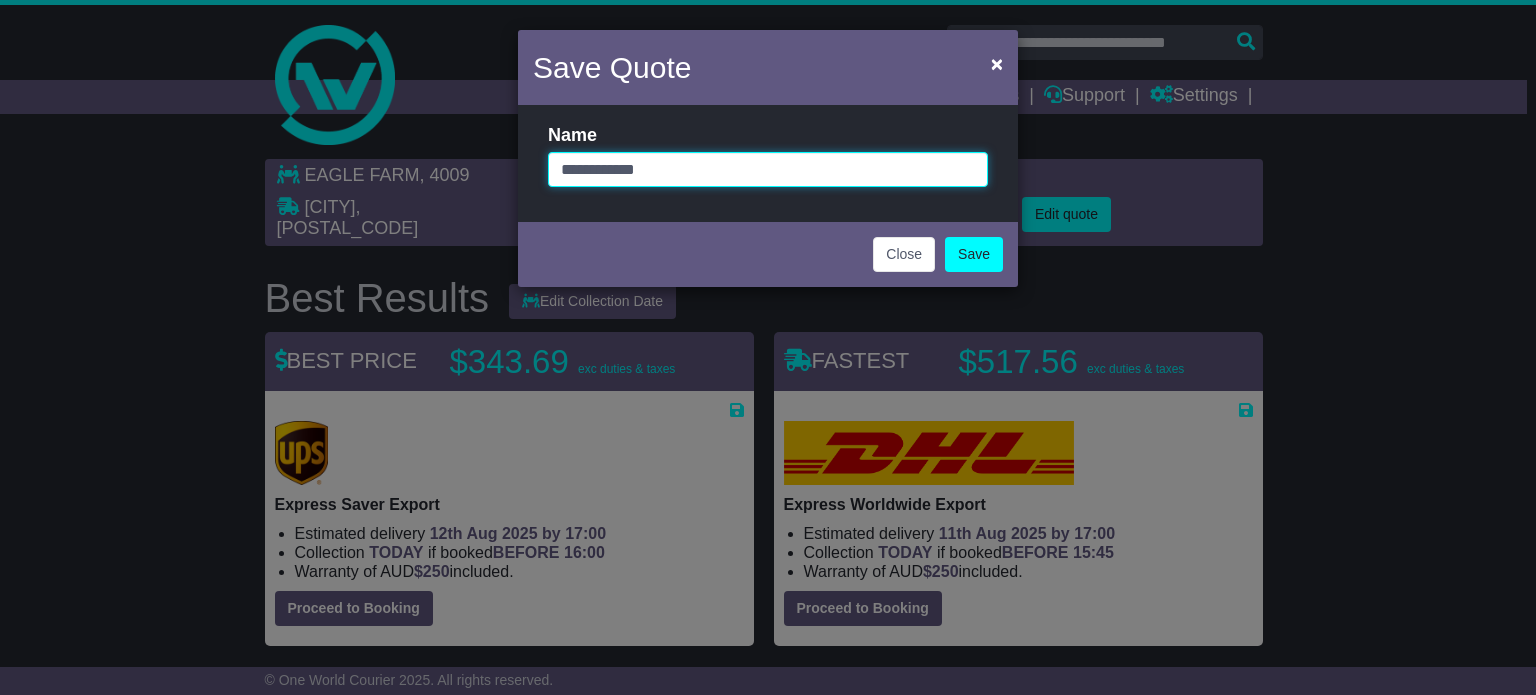 type on "**********" 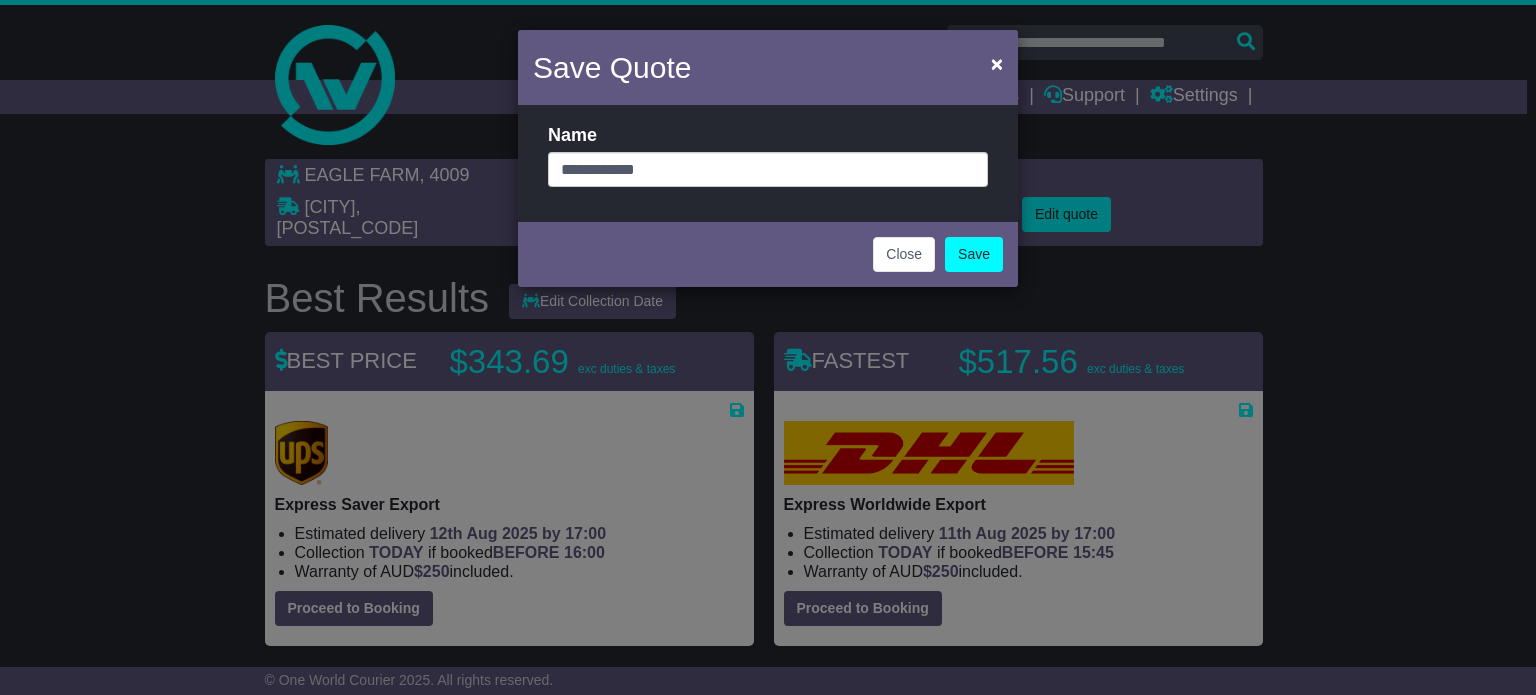 click on "Close
Save" at bounding box center (938, 254) 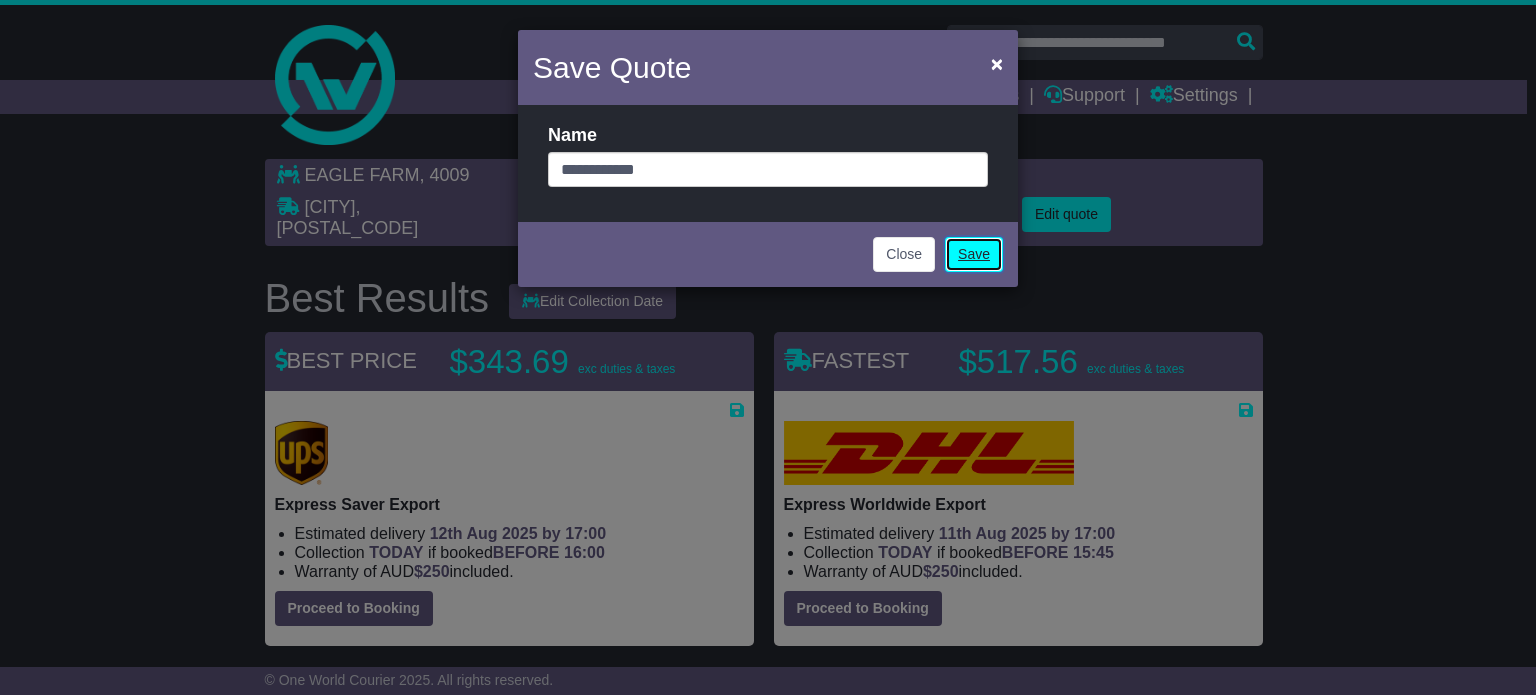 click on "Save" at bounding box center [974, 254] 